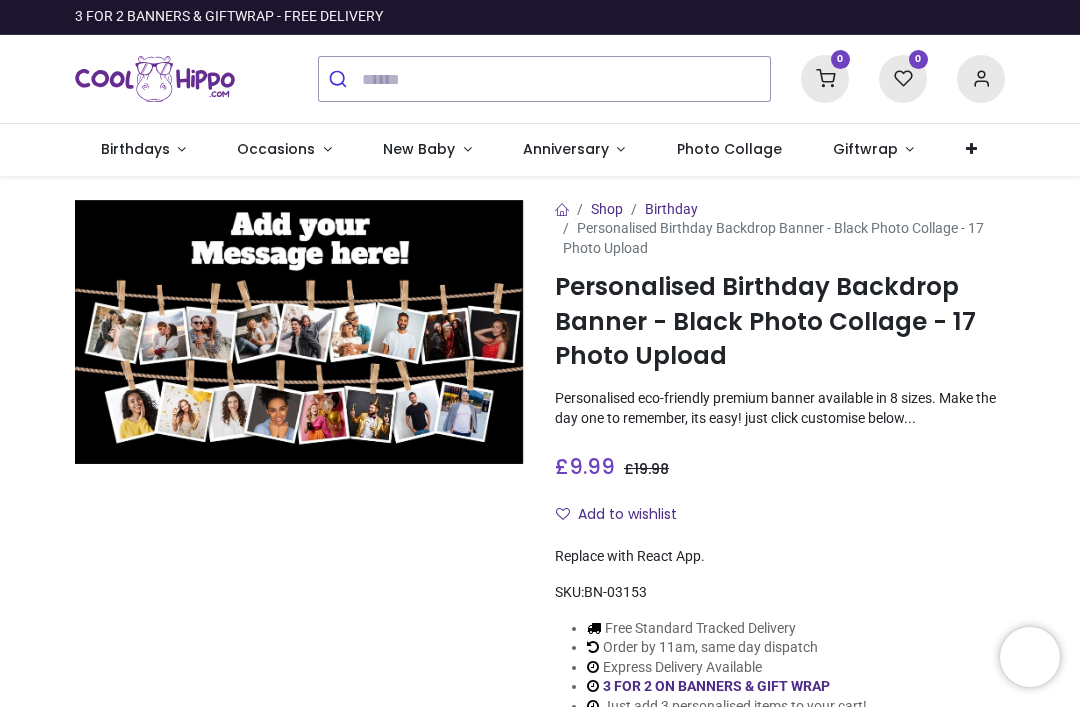 scroll, scrollTop: 0, scrollLeft: 0, axis: both 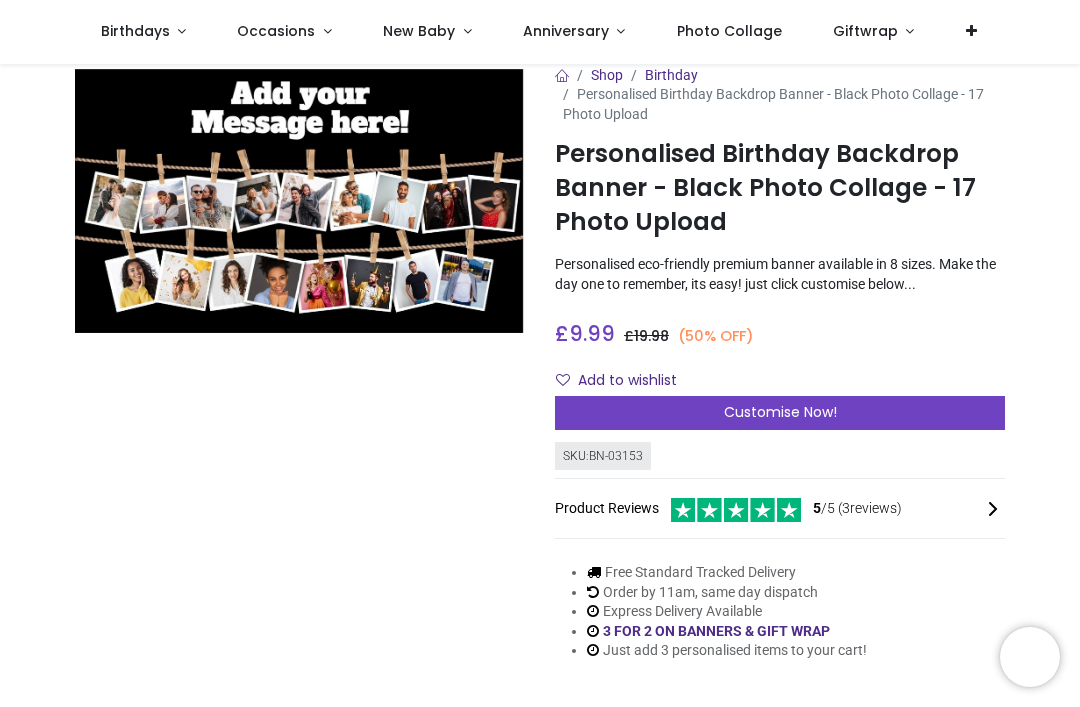 click at bounding box center [300, 201] 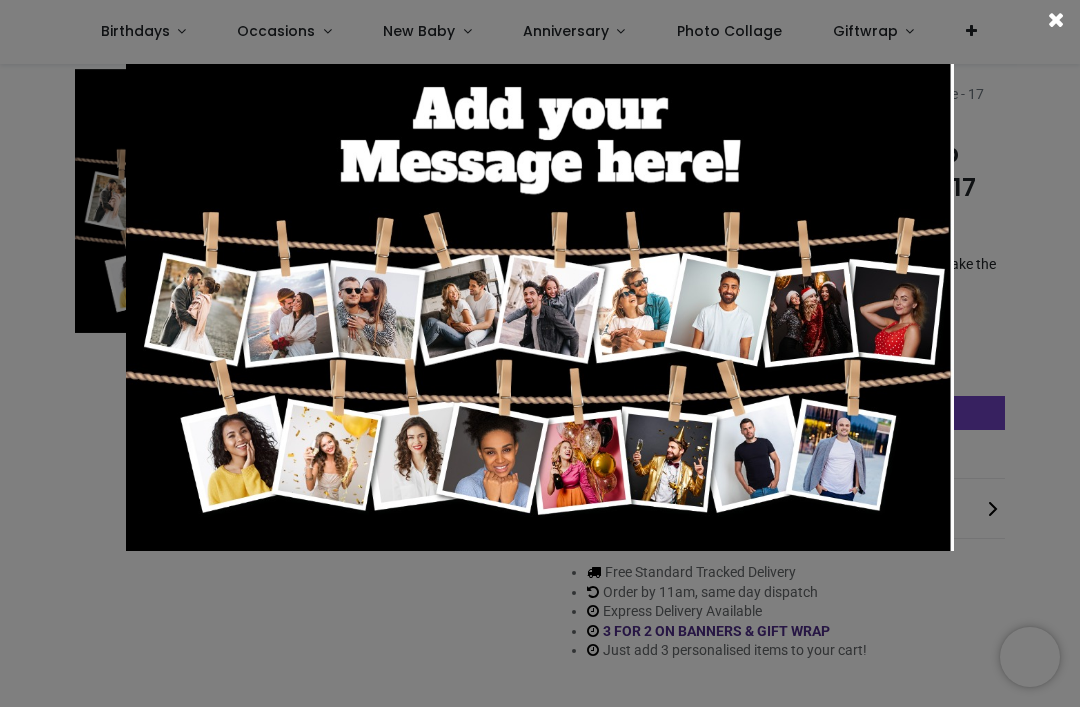 click at bounding box center (540, 307) 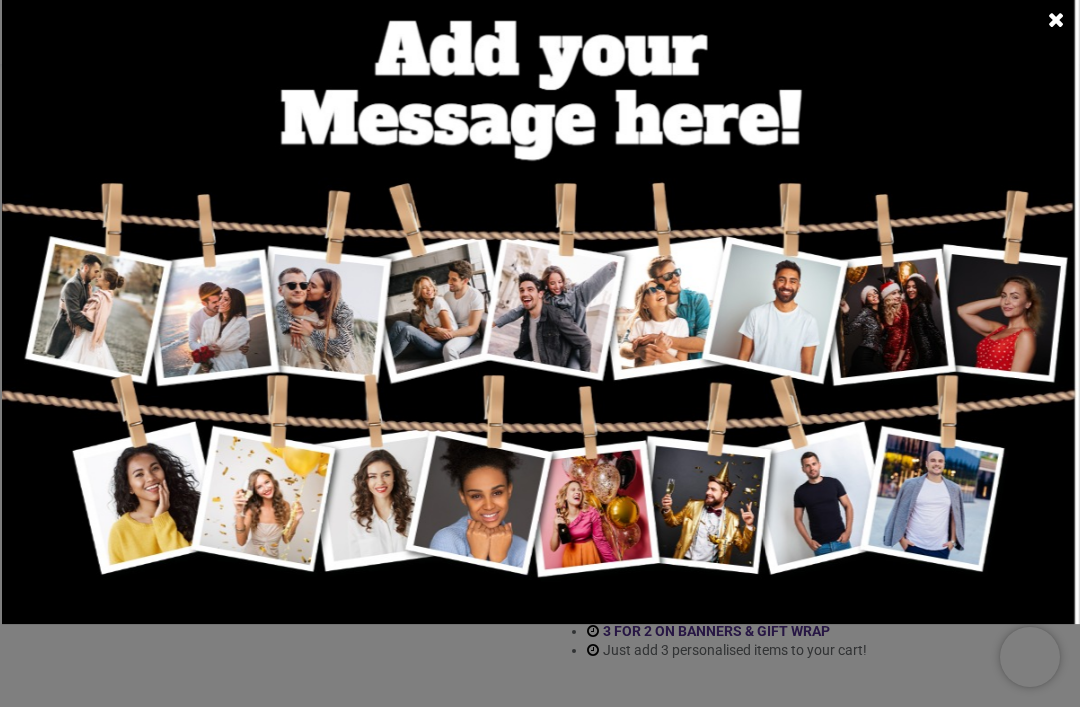 click at bounding box center (1056, 20) 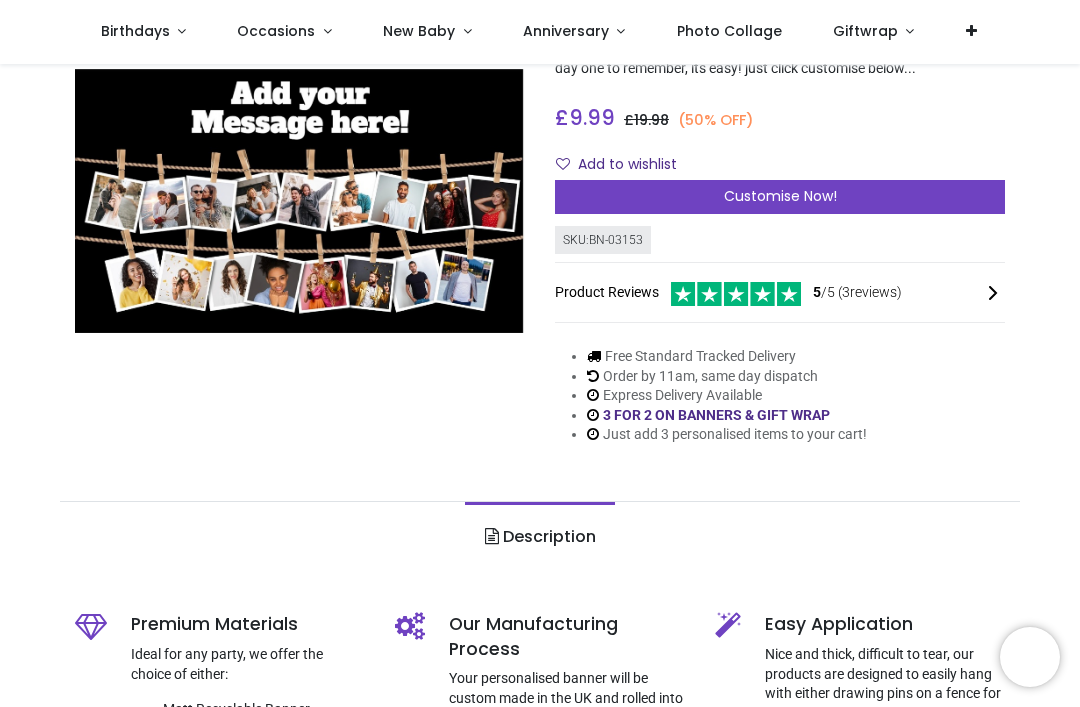 scroll, scrollTop: 222, scrollLeft: 0, axis: vertical 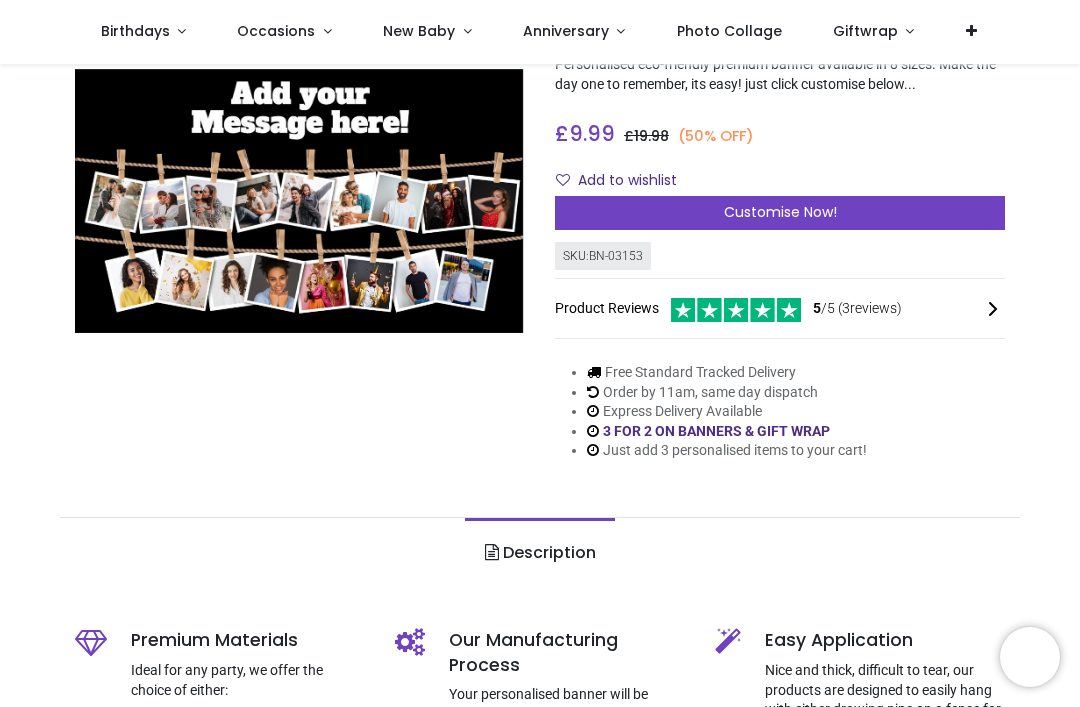 click on "Customise Now!" at bounding box center [780, 213] 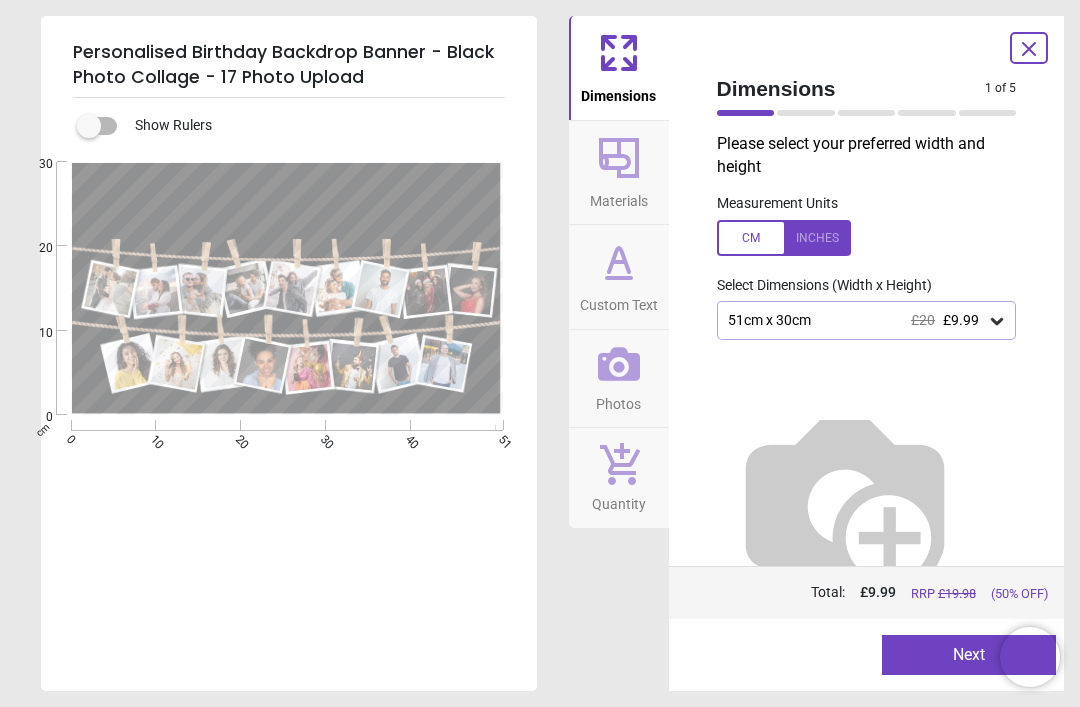 click at bounding box center (784, 238) 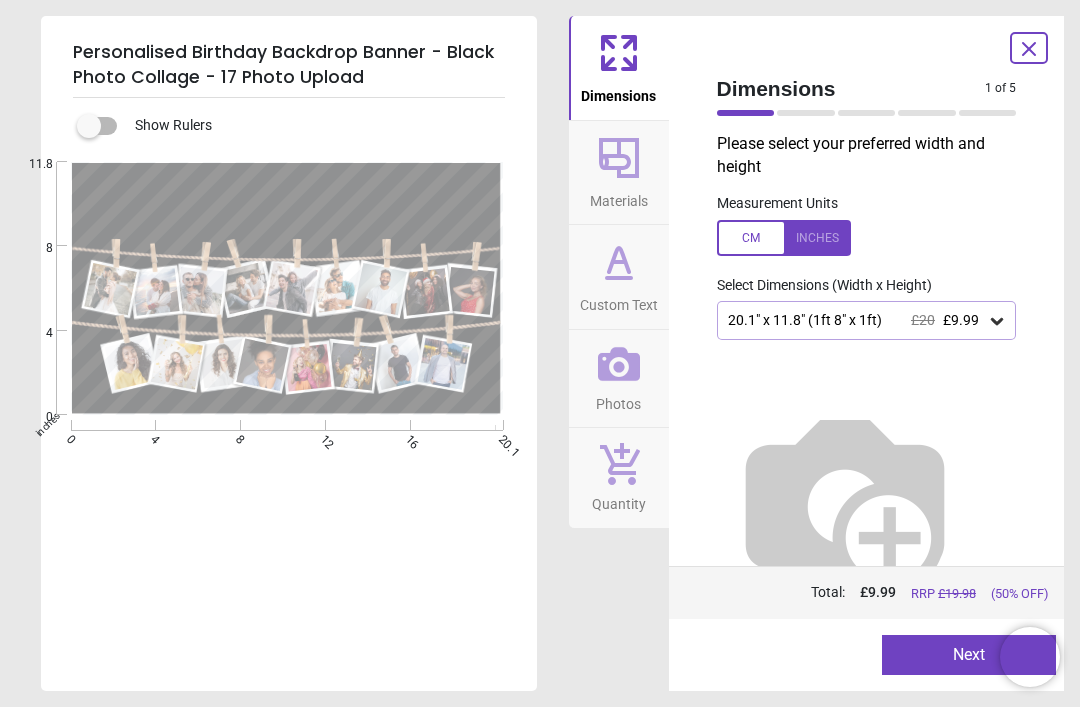 click on "Next" at bounding box center (969, 655) 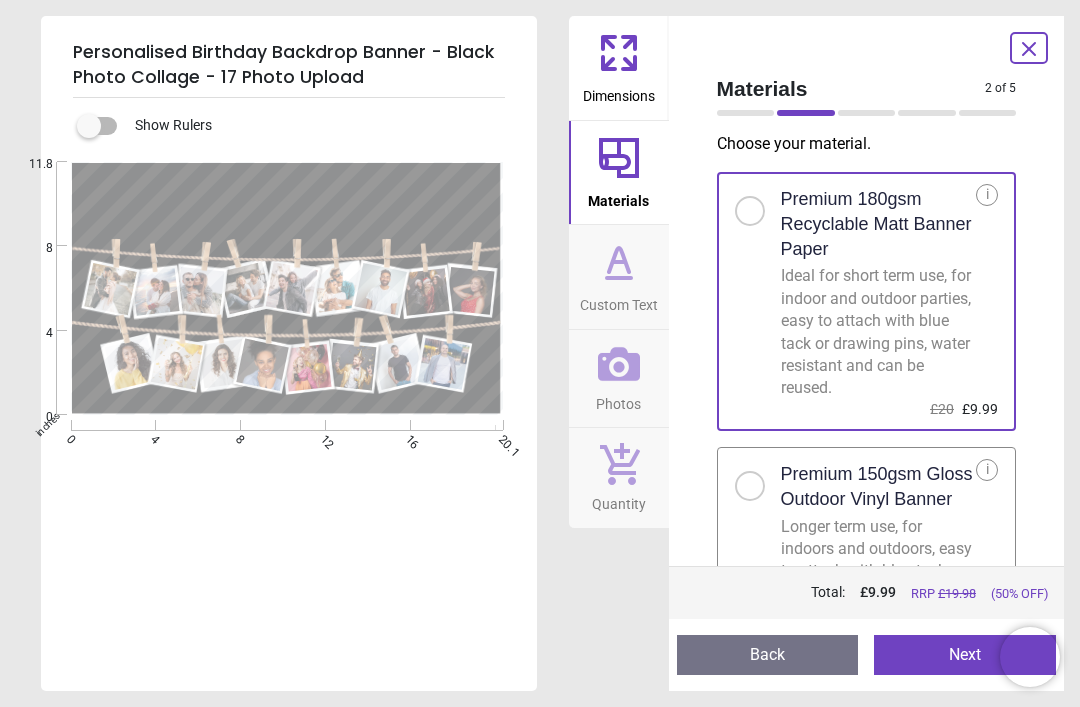 click on "Materials 2   of   5 2   of  6 Choose your material . Premium 180gsm Recyclable Matt Banner Paper Ideal for short term use, for indoor and outdoor parties, easy to attach with blue tack or drawing pins, water resistant and can be reused. £20 £9.99 i Premium 150gsm Gloss Outdoor Vinyl Banner Longer term use, for indoors and outdoors, easy to attach with blue tack or drawing pins, waterproof and can be reused. £20 £9.99 i Price :  Total: £ 9.99   RRP   £ 19.98 (50% OFF) Preview Back Next Next" at bounding box center [867, 353] 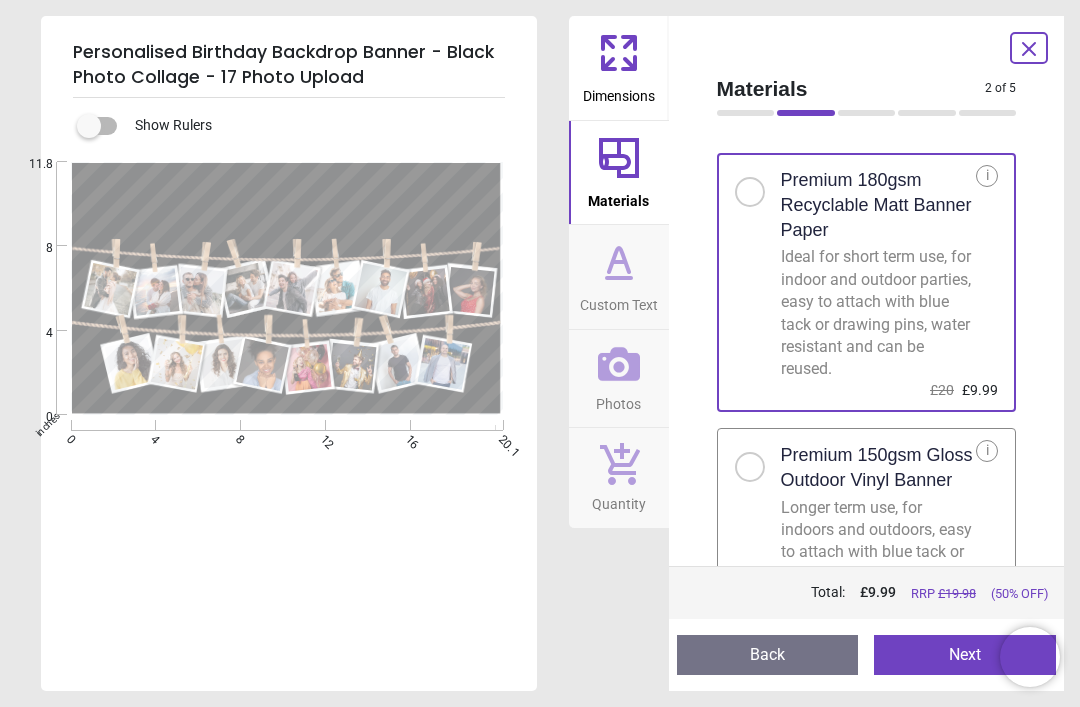 scroll, scrollTop: 10, scrollLeft: 0, axis: vertical 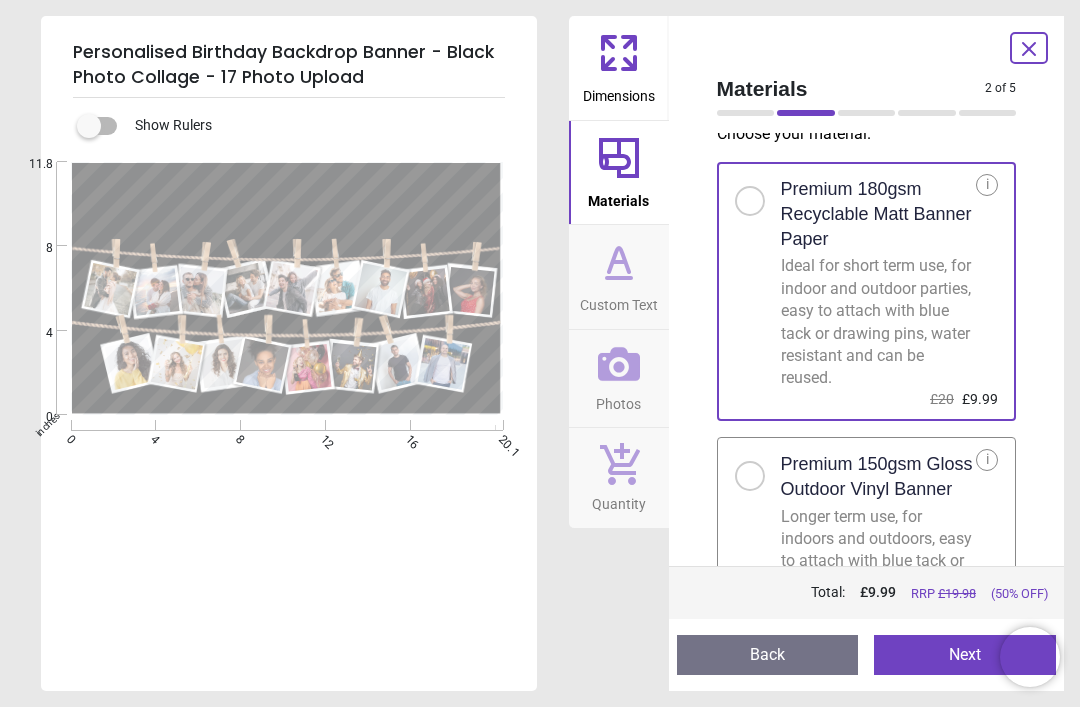 click on "Ideal for short term use, for indoor and outdoor parties, easy to attach with blue tack or drawing pins, water resistant and can be reused." at bounding box center [879, 322] 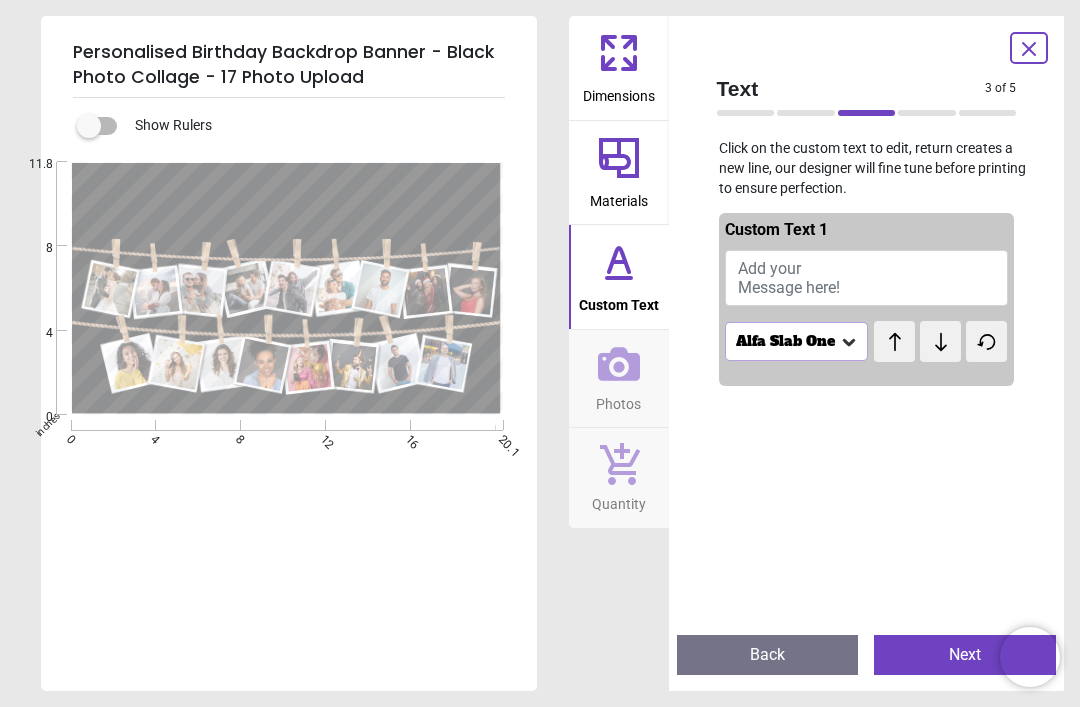 click on "Add your
Message here!" at bounding box center (867, 278) 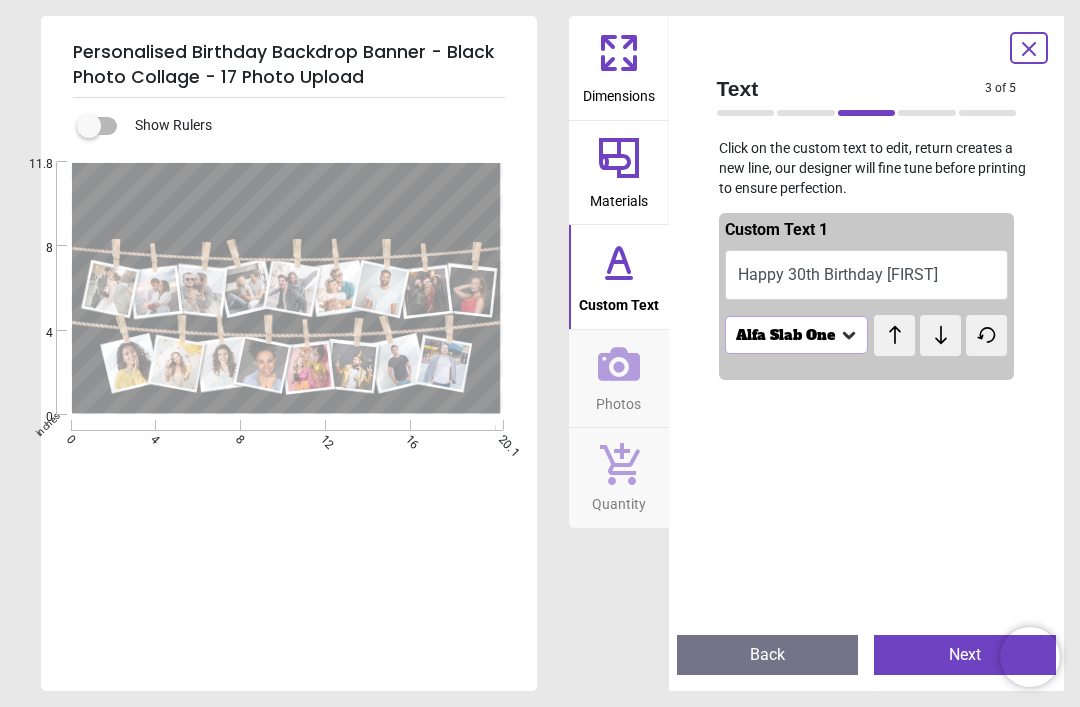 scroll, scrollTop: 0, scrollLeft: 0, axis: both 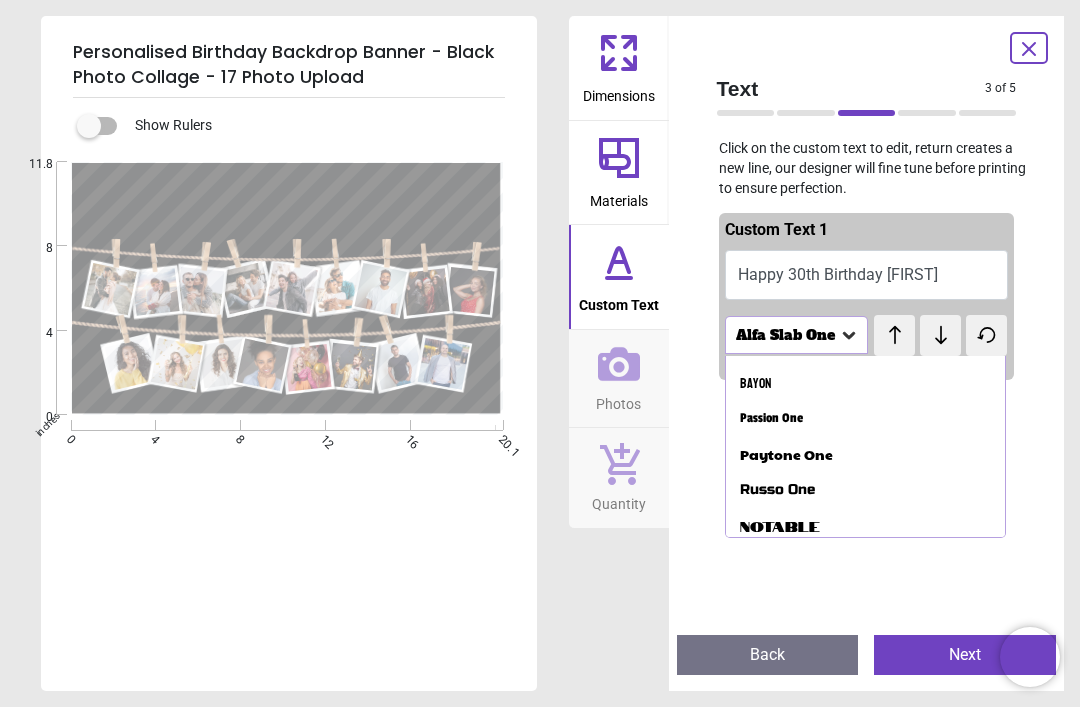 click on "Notable" at bounding box center (866, 526) 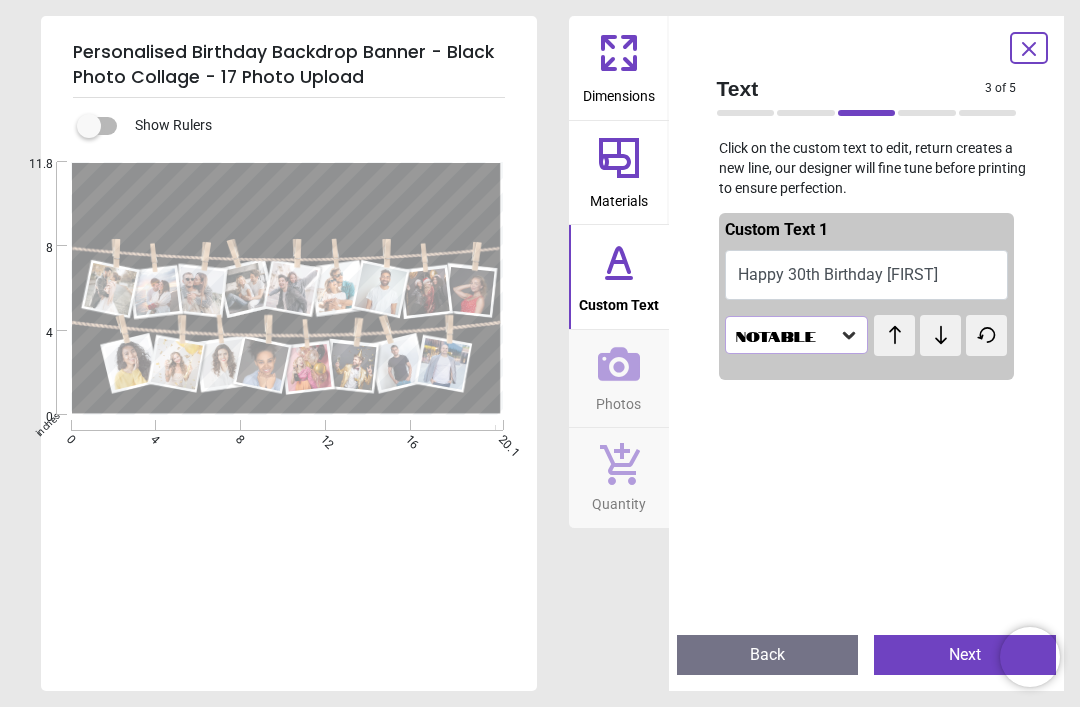 click 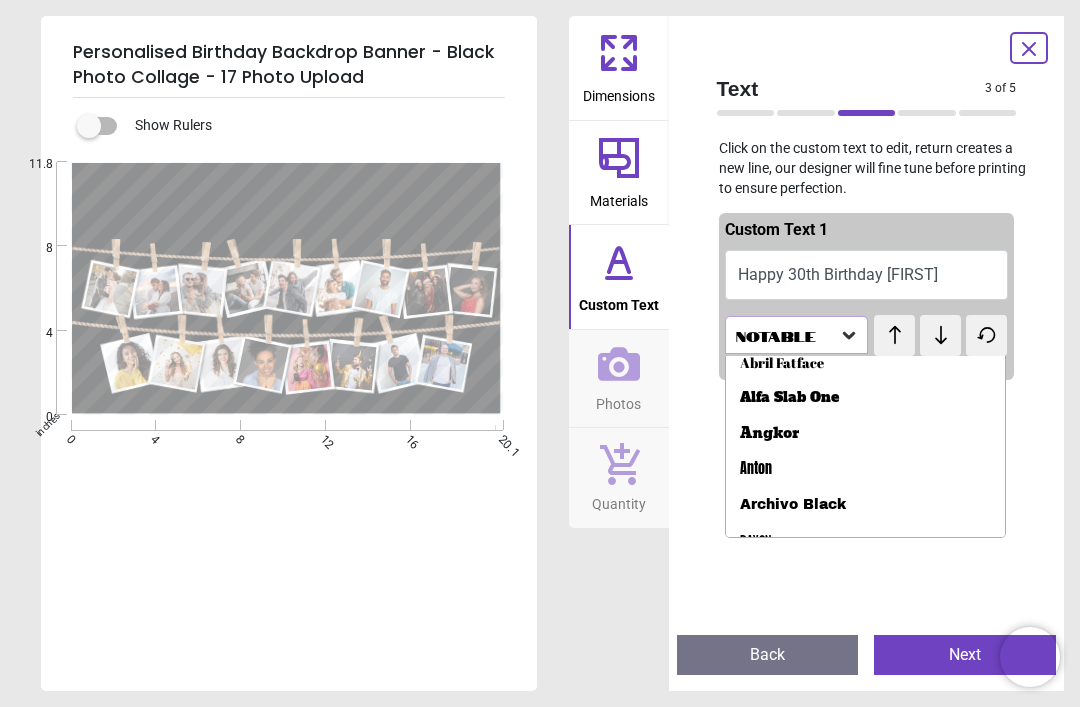 scroll, scrollTop: 10, scrollLeft: 0, axis: vertical 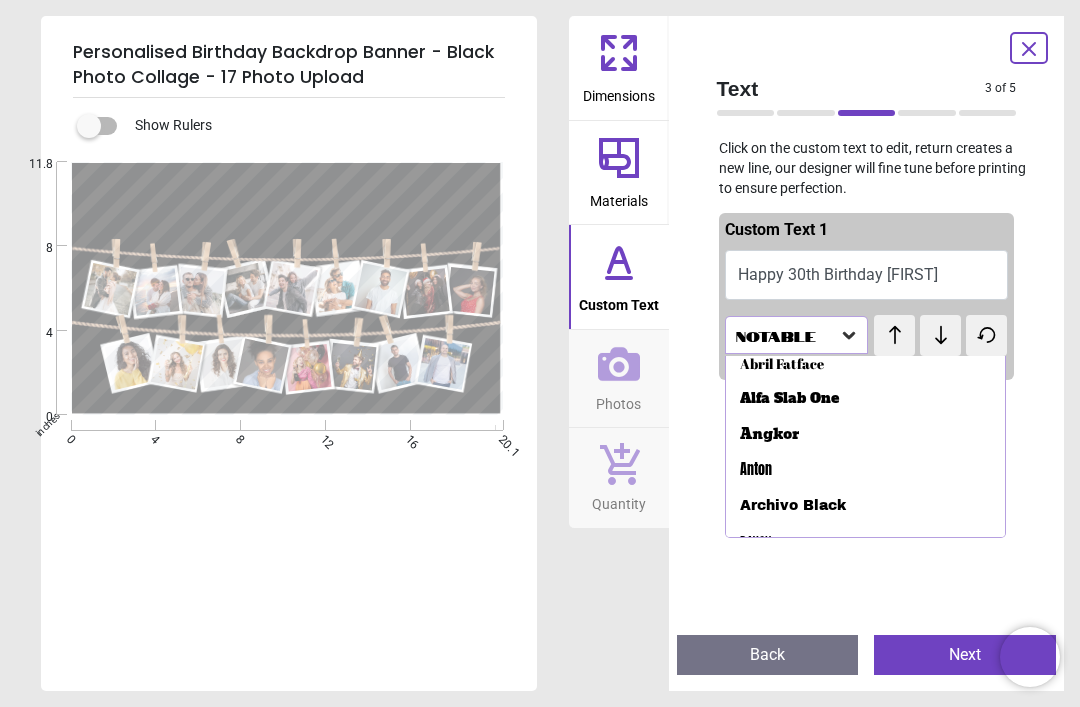 click on "Angkor" at bounding box center (769, 435) 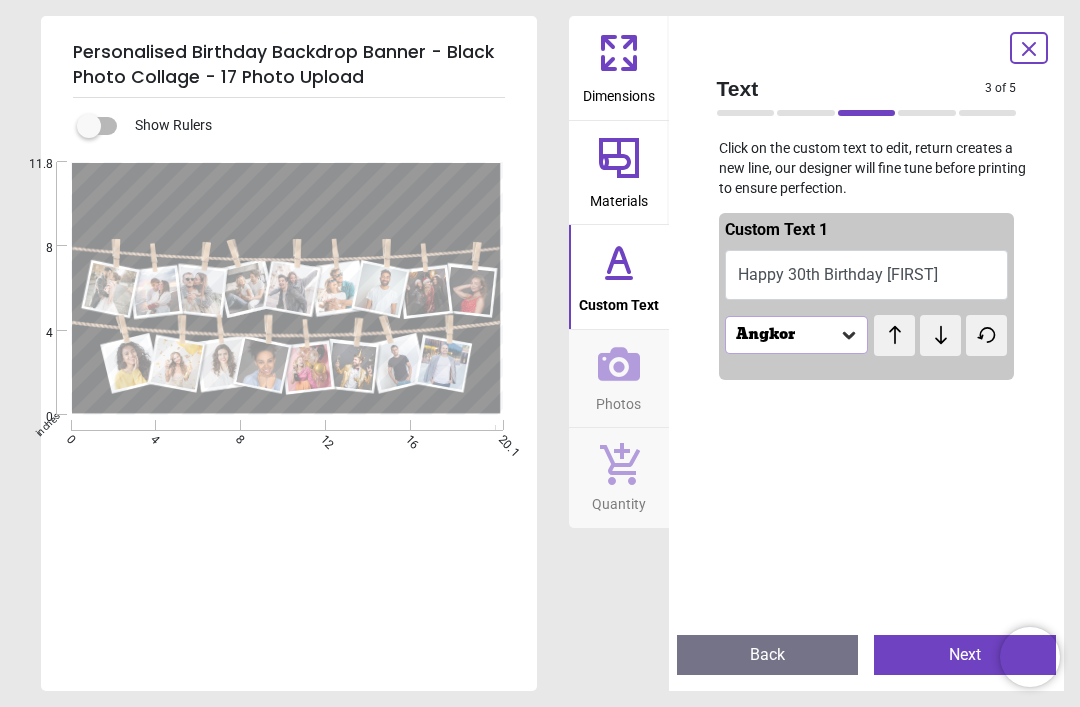 click on "Angkor" at bounding box center (797, 335) 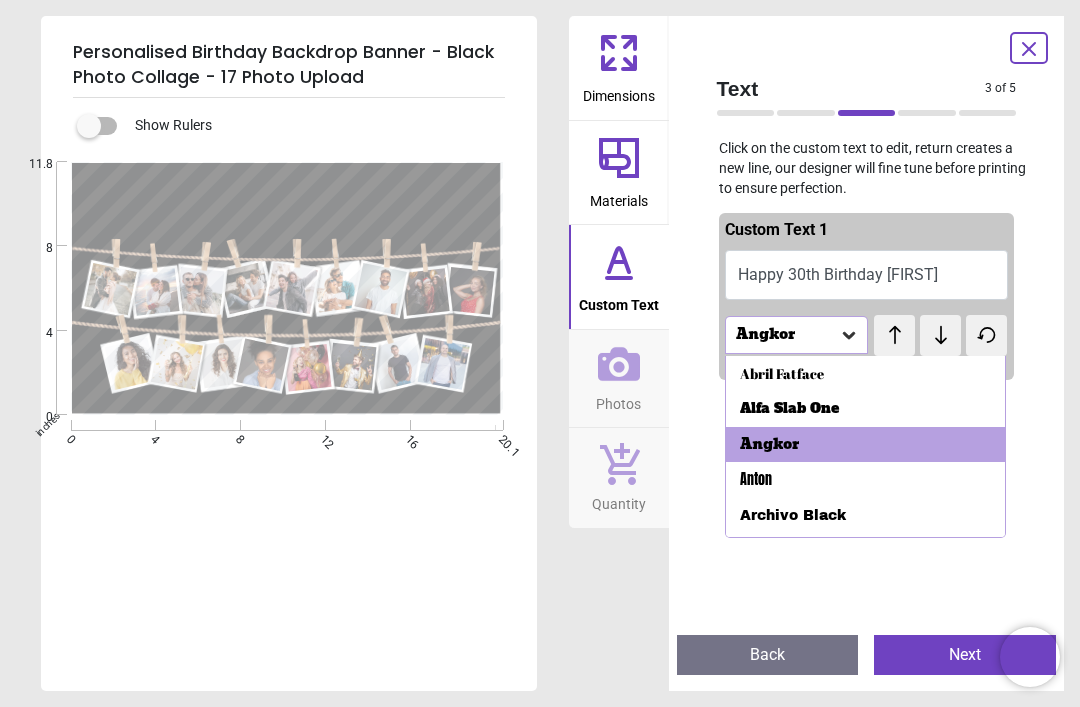 scroll, scrollTop: 0, scrollLeft: 0, axis: both 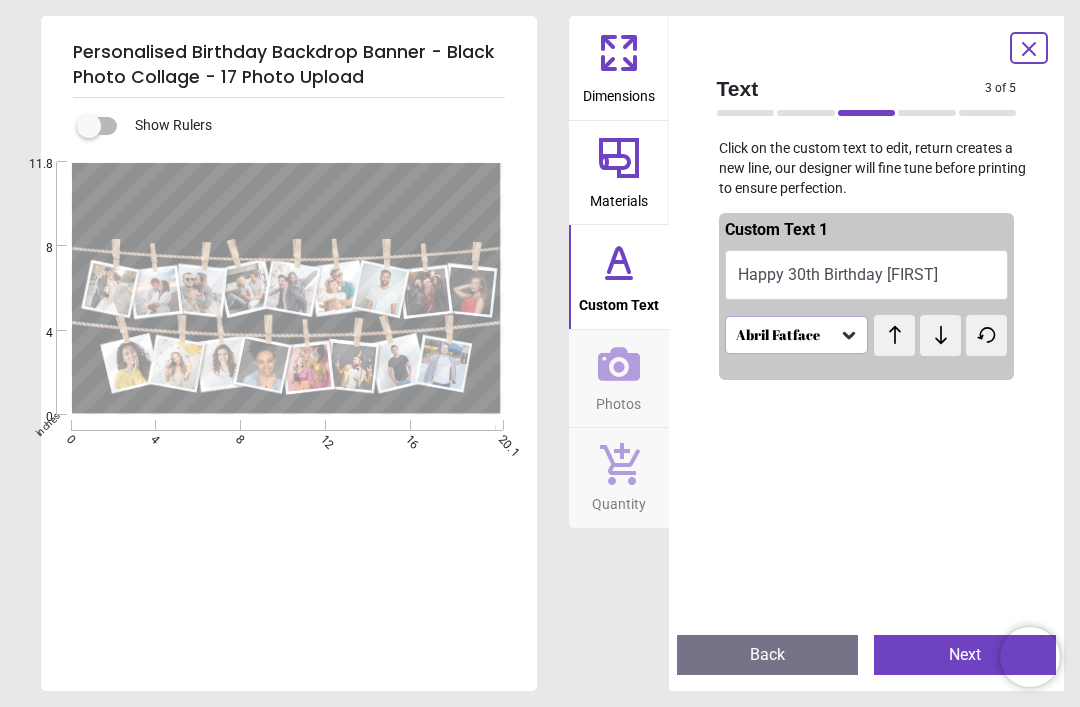 click at bounding box center [867, 741] 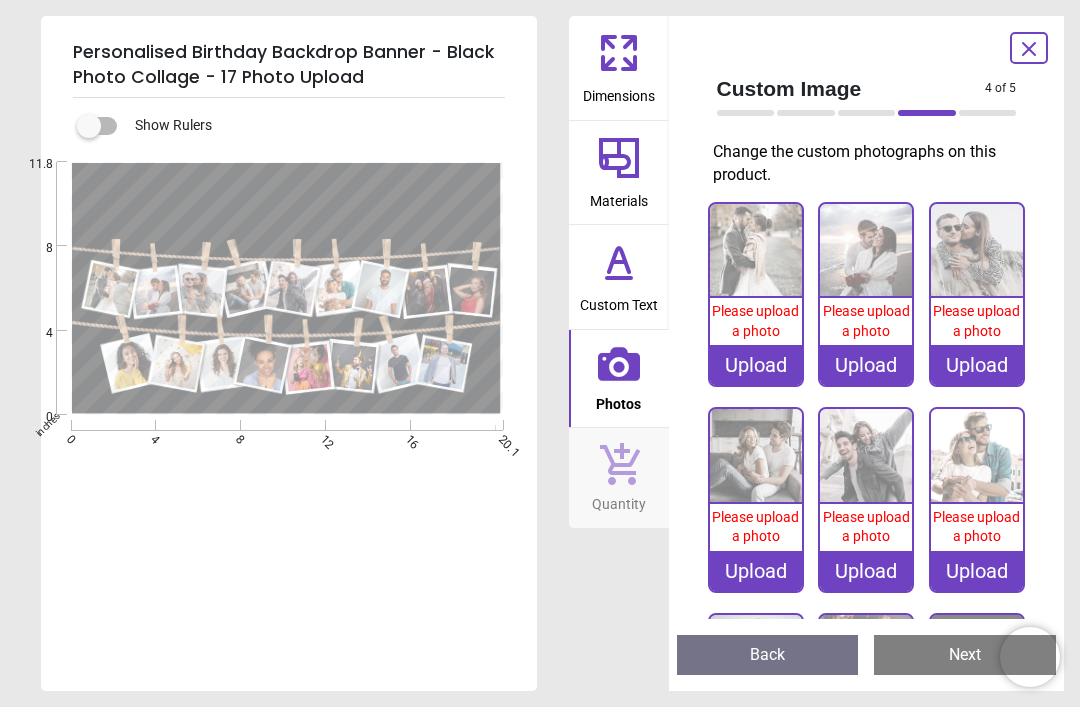 click on "Please upload a photo" at bounding box center (755, 321) 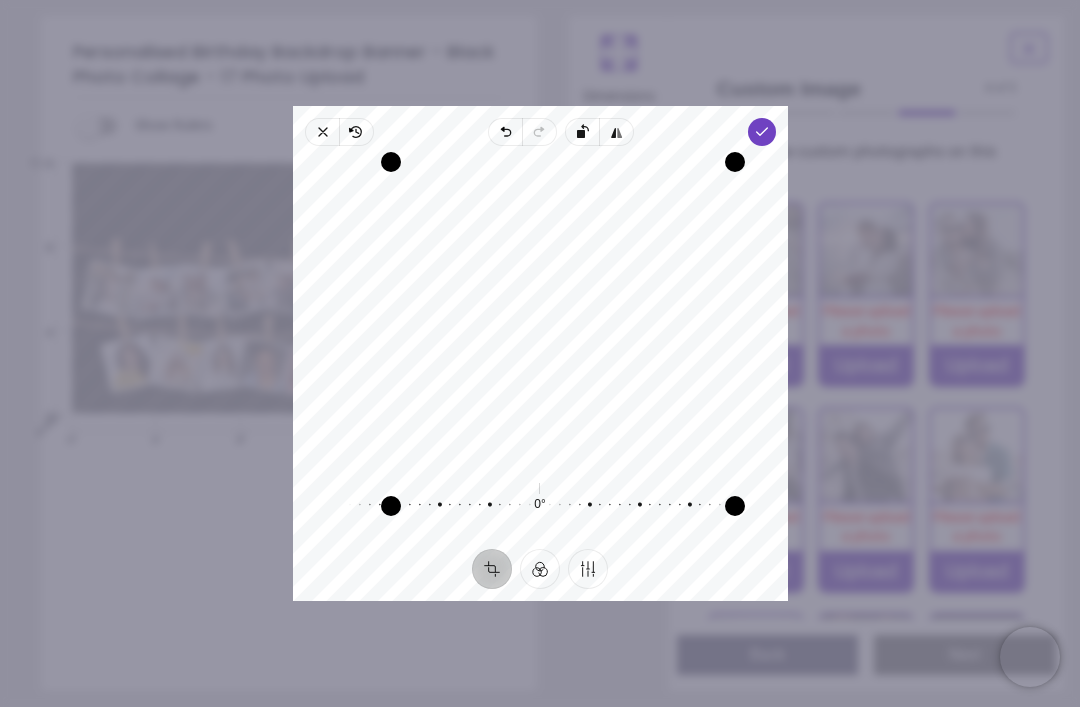 click 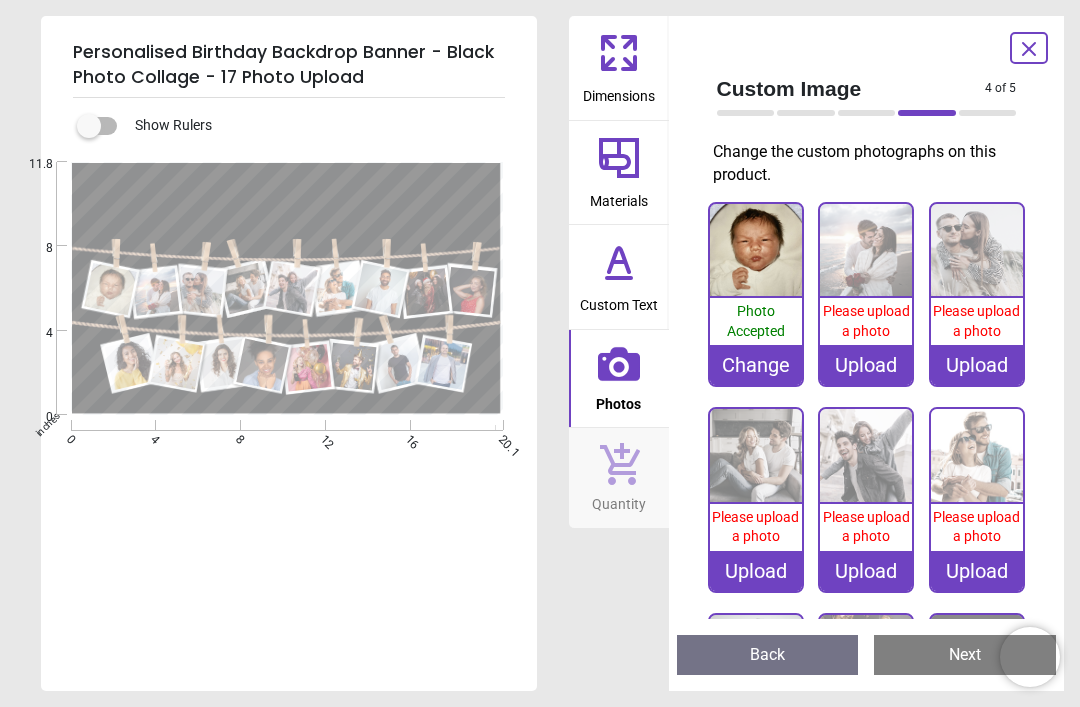 click on "Upload" at bounding box center (866, 365) 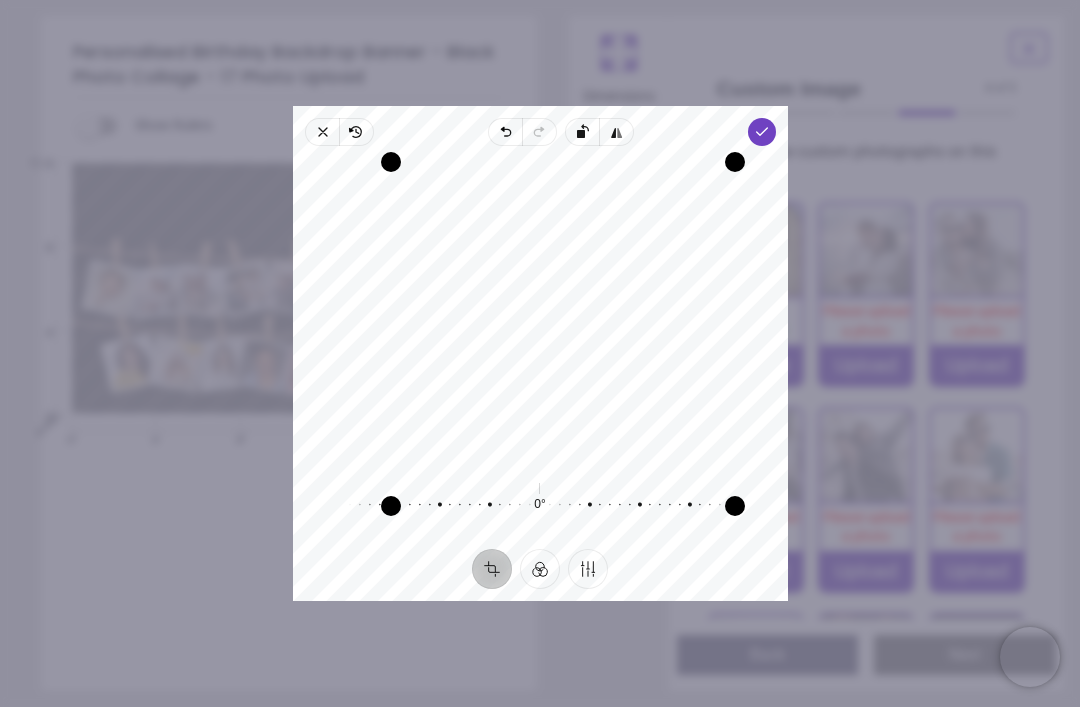 click 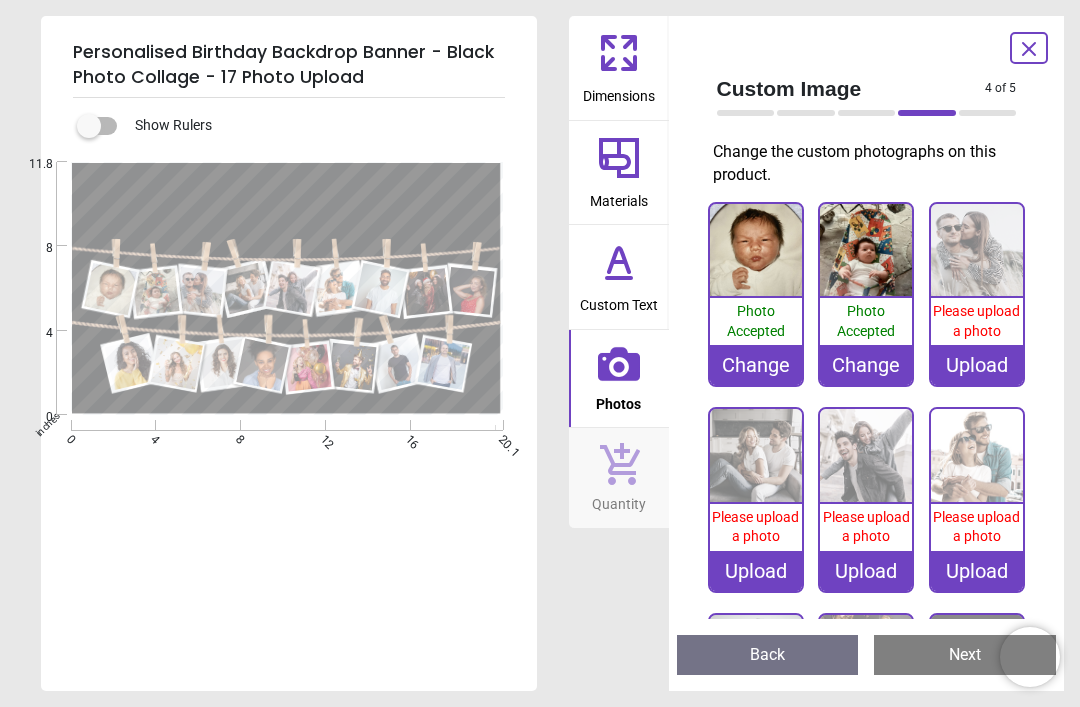 click at bounding box center (977, 250) 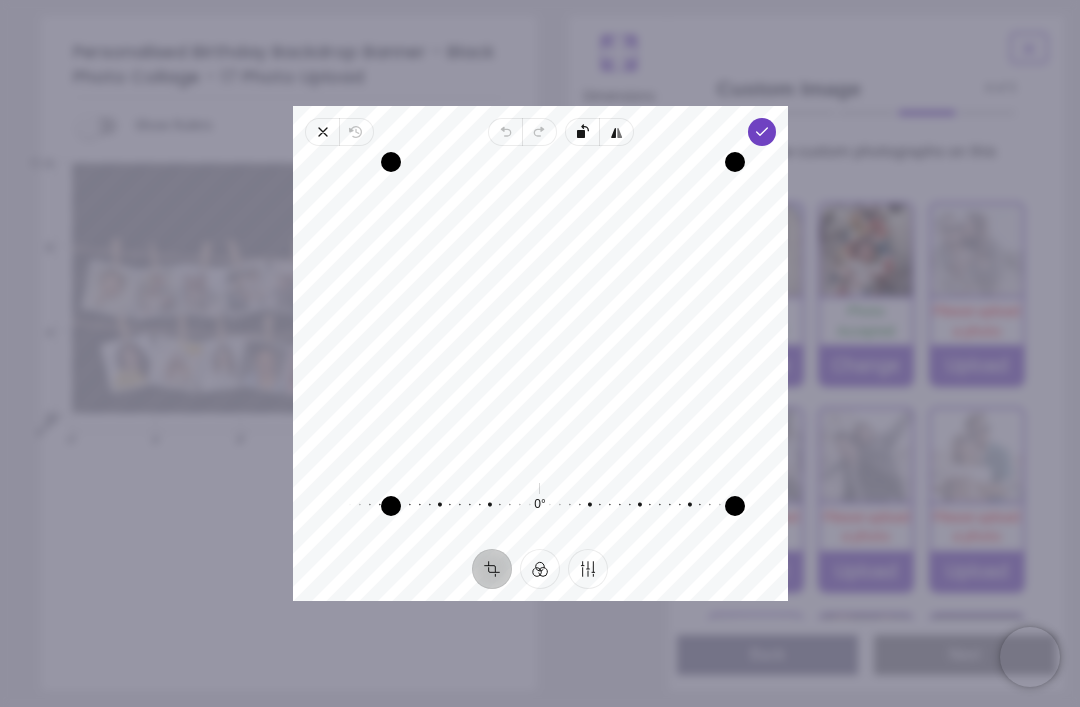 click on "Done" at bounding box center [761, 132] 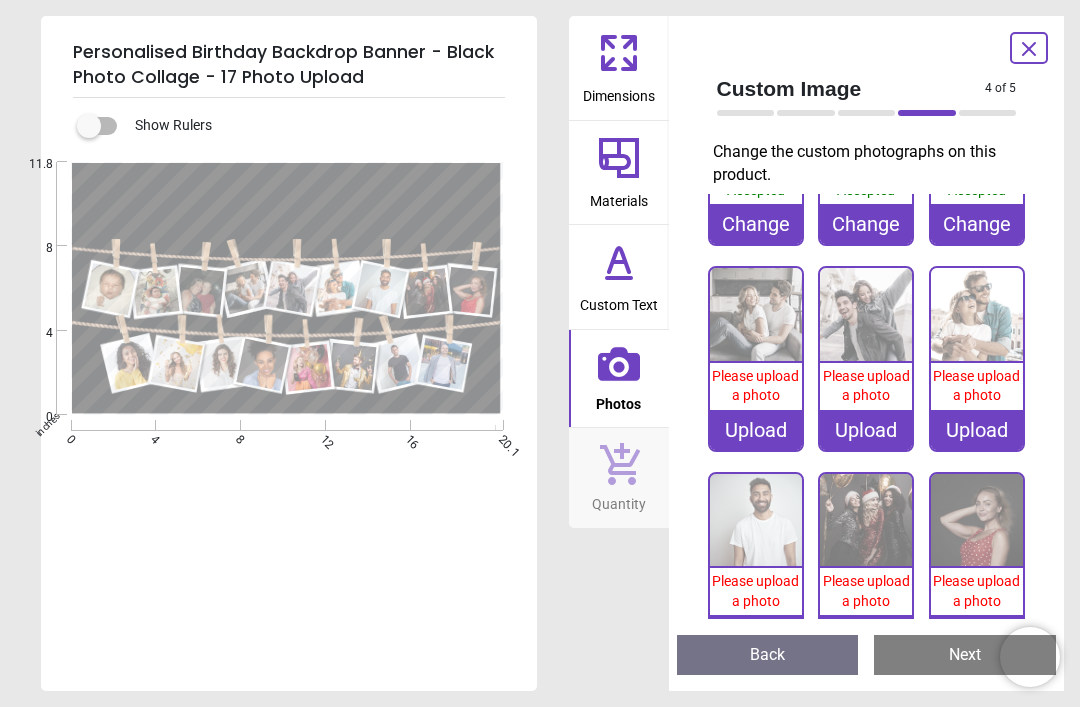 scroll, scrollTop: 160, scrollLeft: 0, axis: vertical 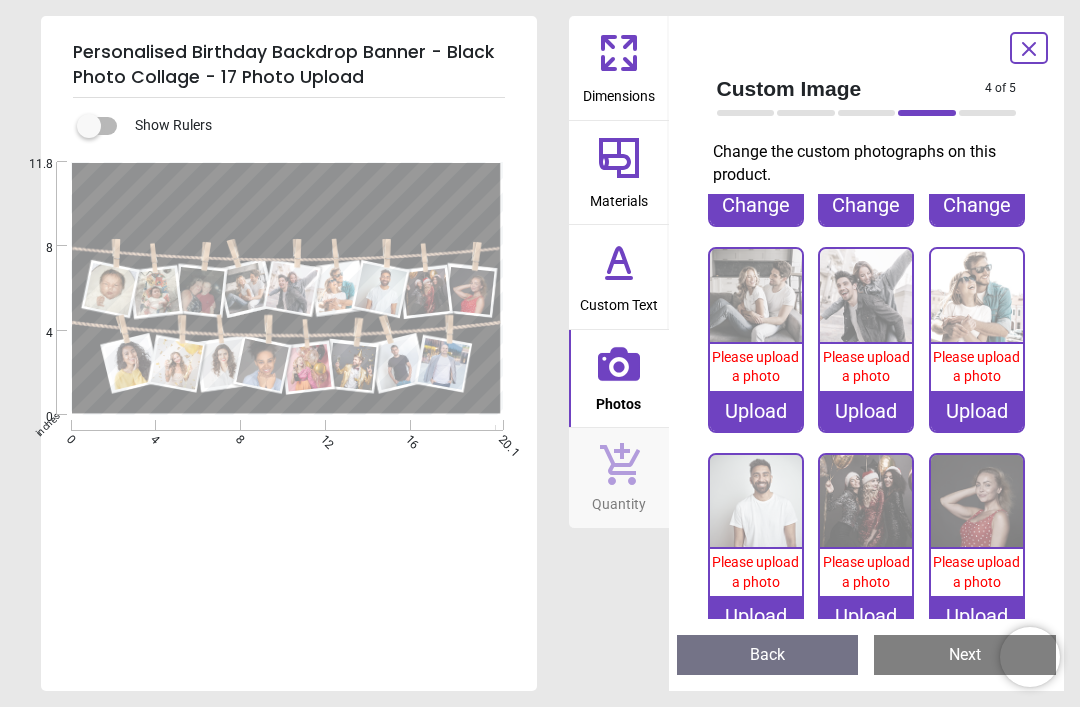 click on "Please upload a photo" at bounding box center [756, 367] 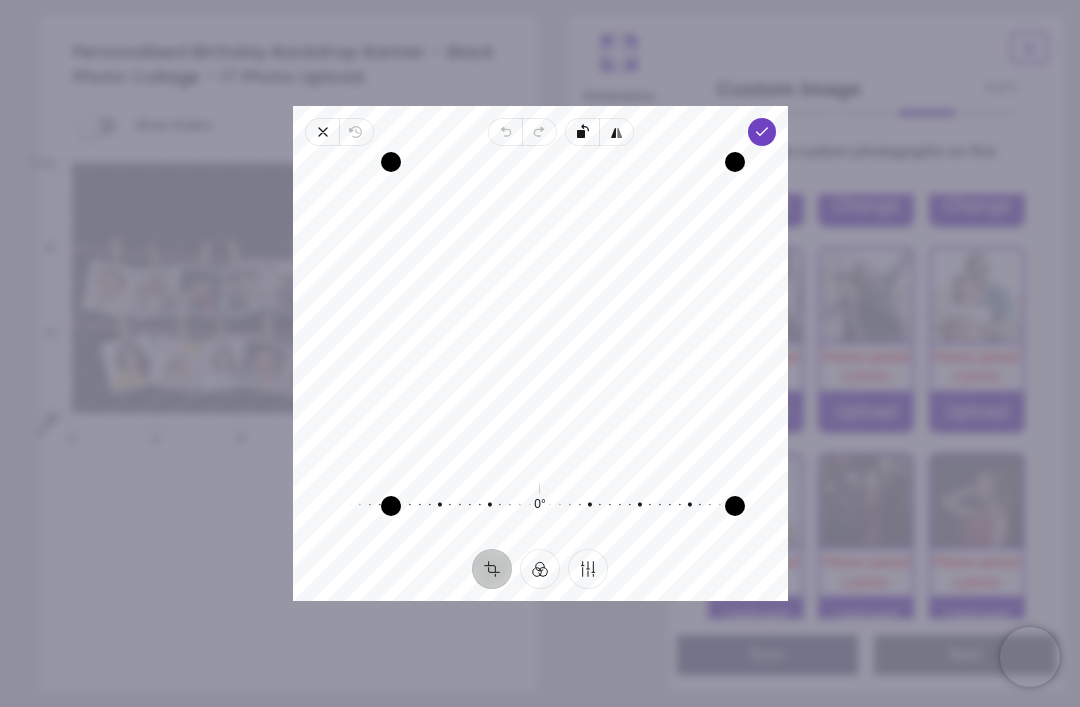 click on "Done" at bounding box center (761, 132) 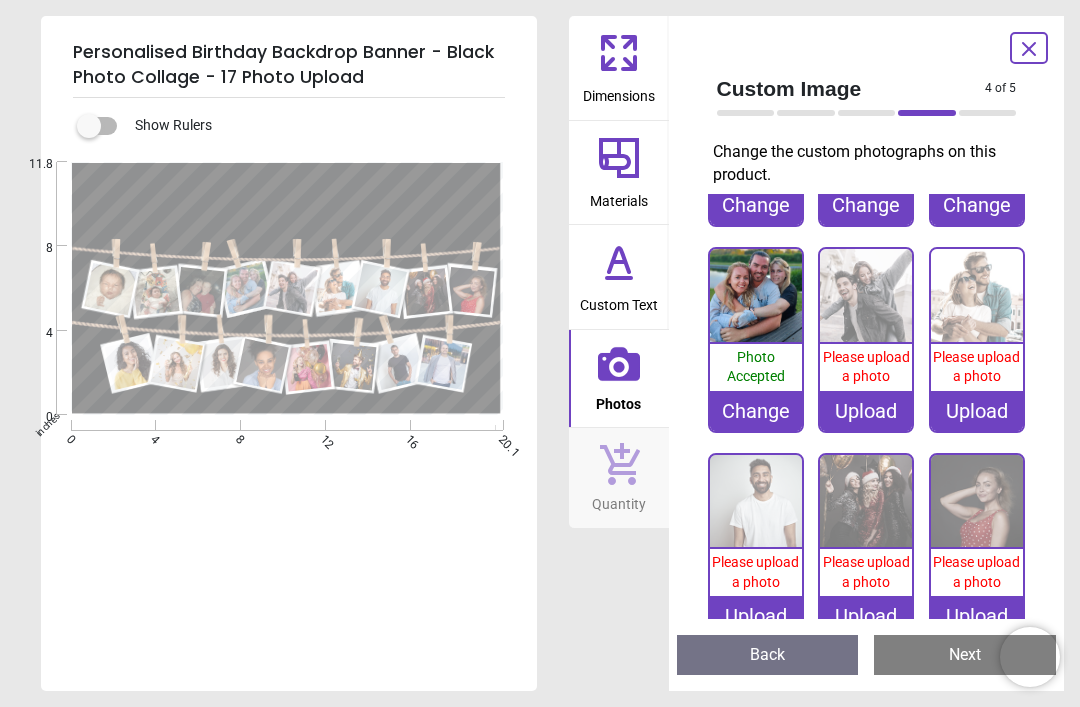 click at bounding box center [866, 295] 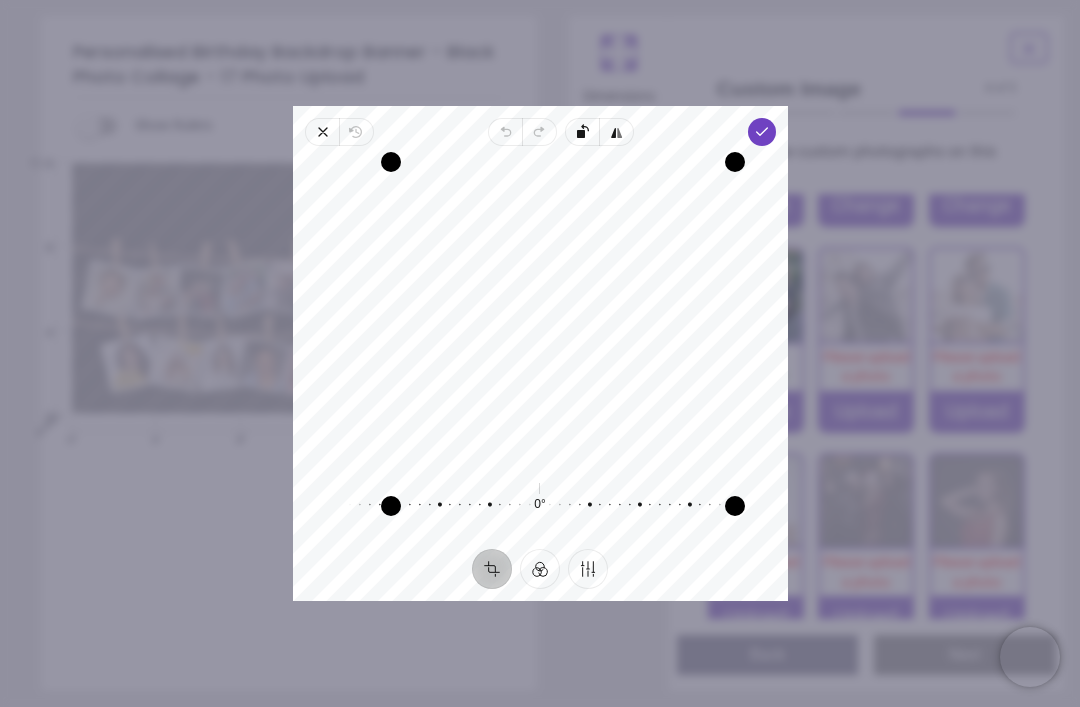 click on "Recenter         0°   Reset" at bounding box center (540, 347) 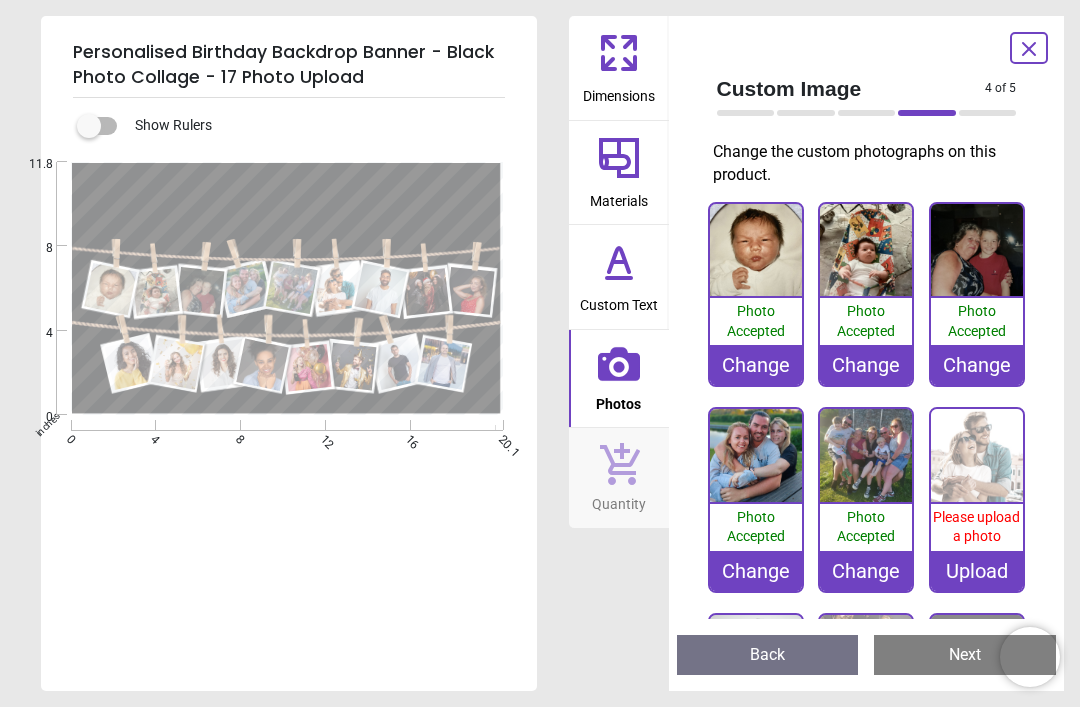 scroll, scrollTop: 0, scrollLeft: 0, axis: both 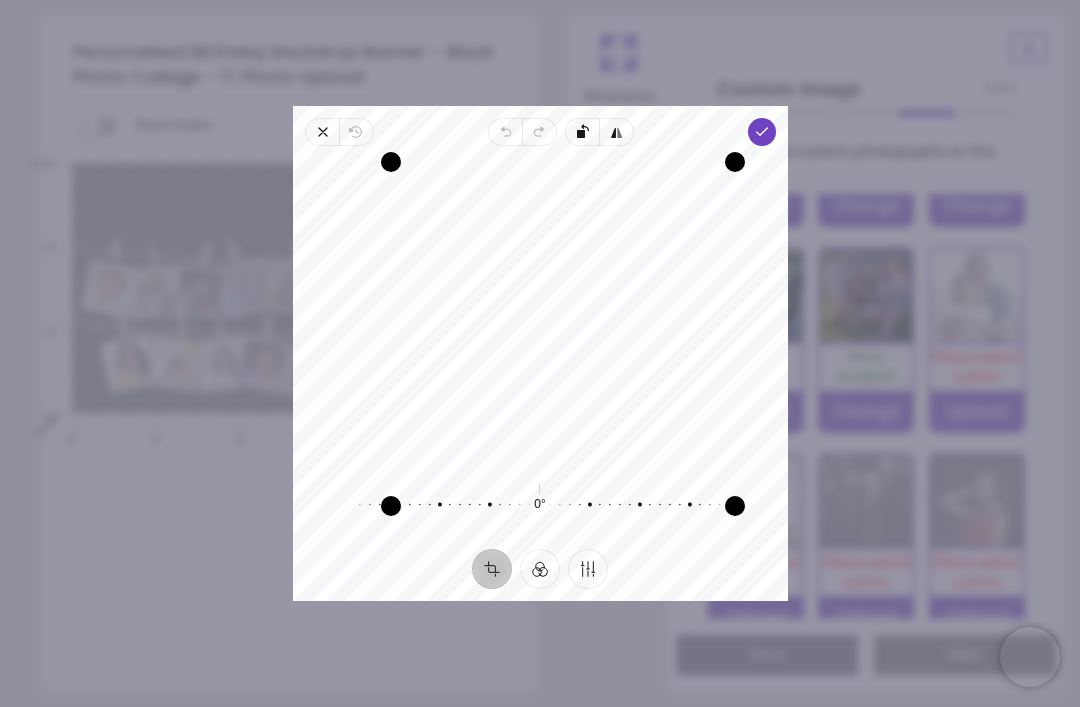 click 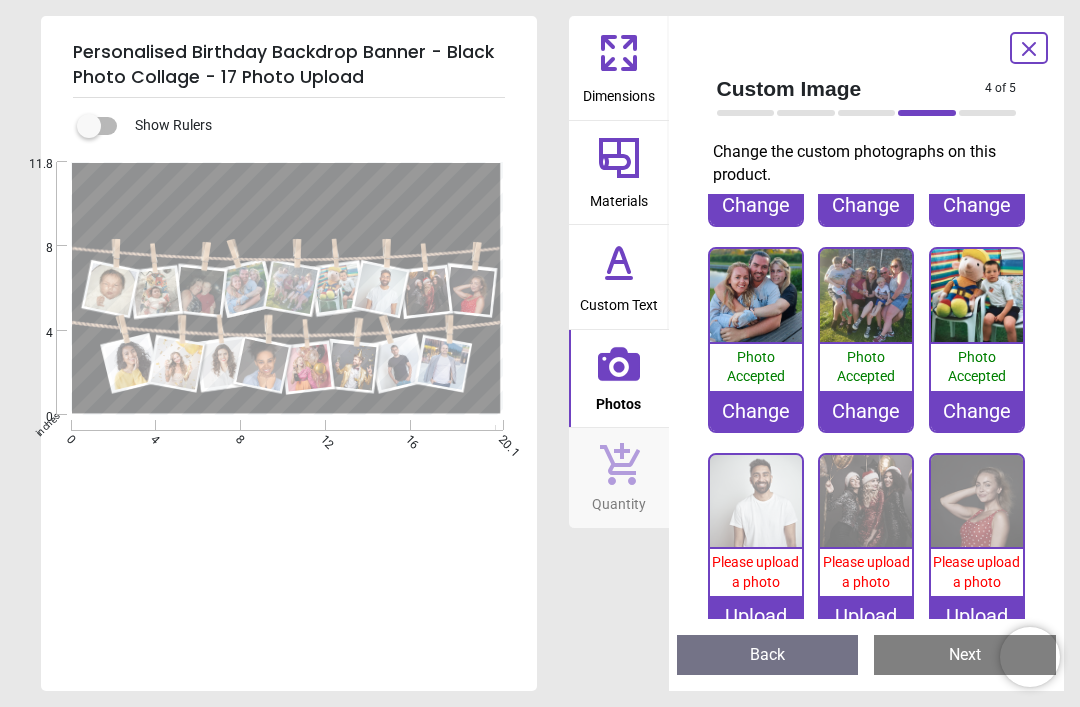 click at bounding box center [756, 501] 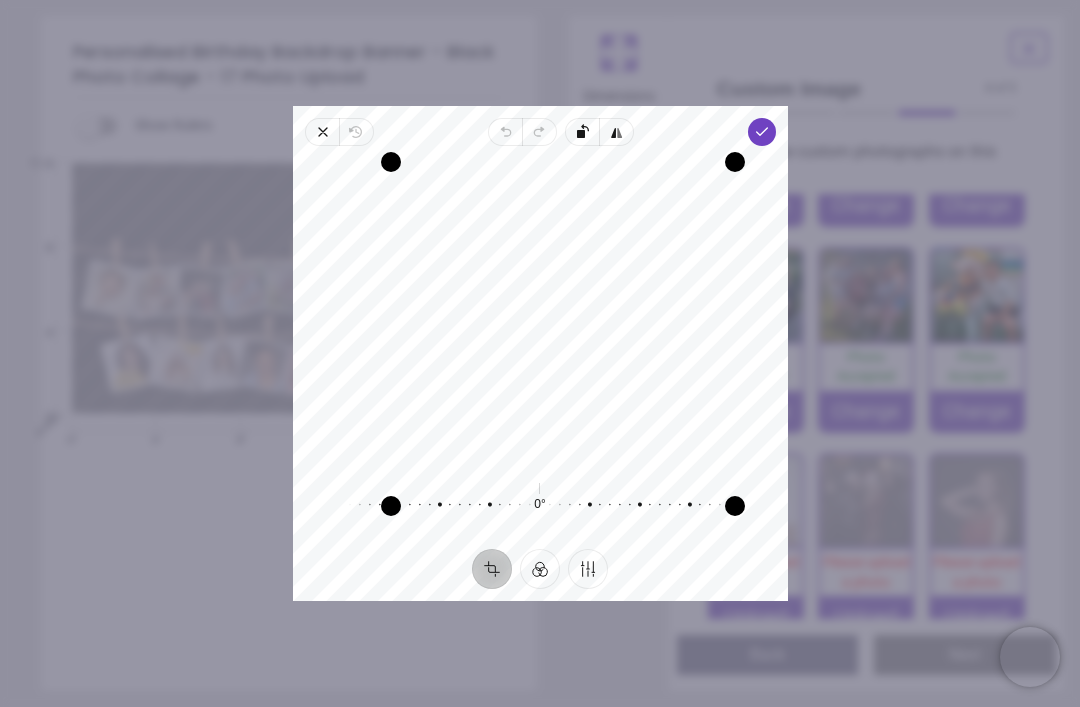 click 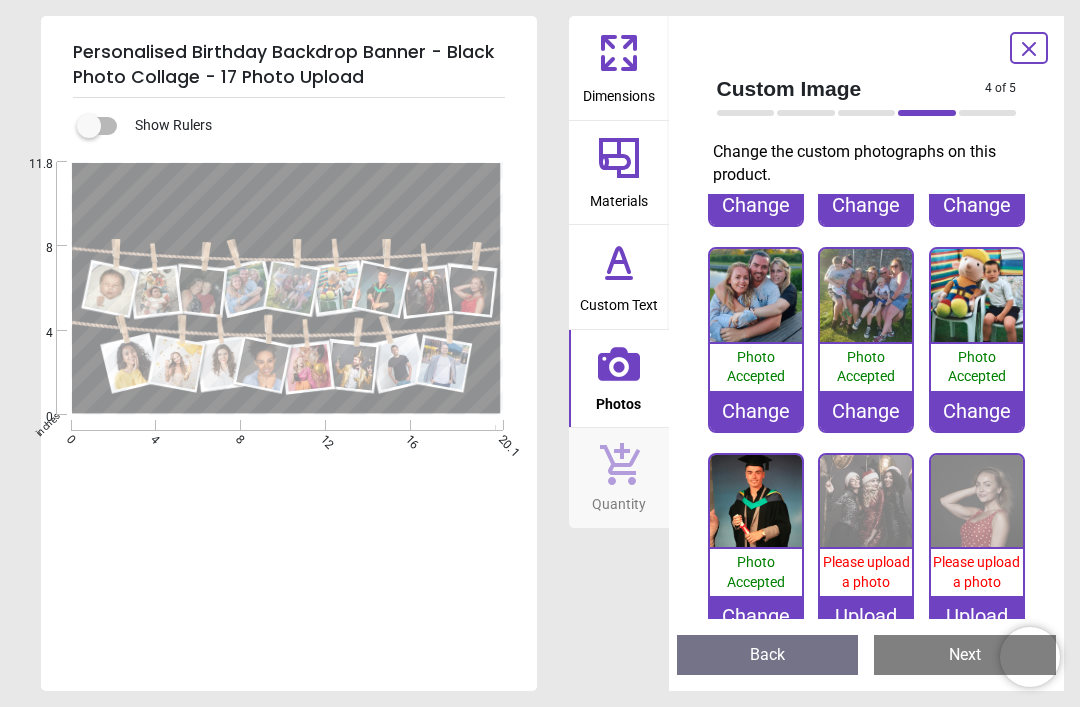 click at bounding box center (866, 501) 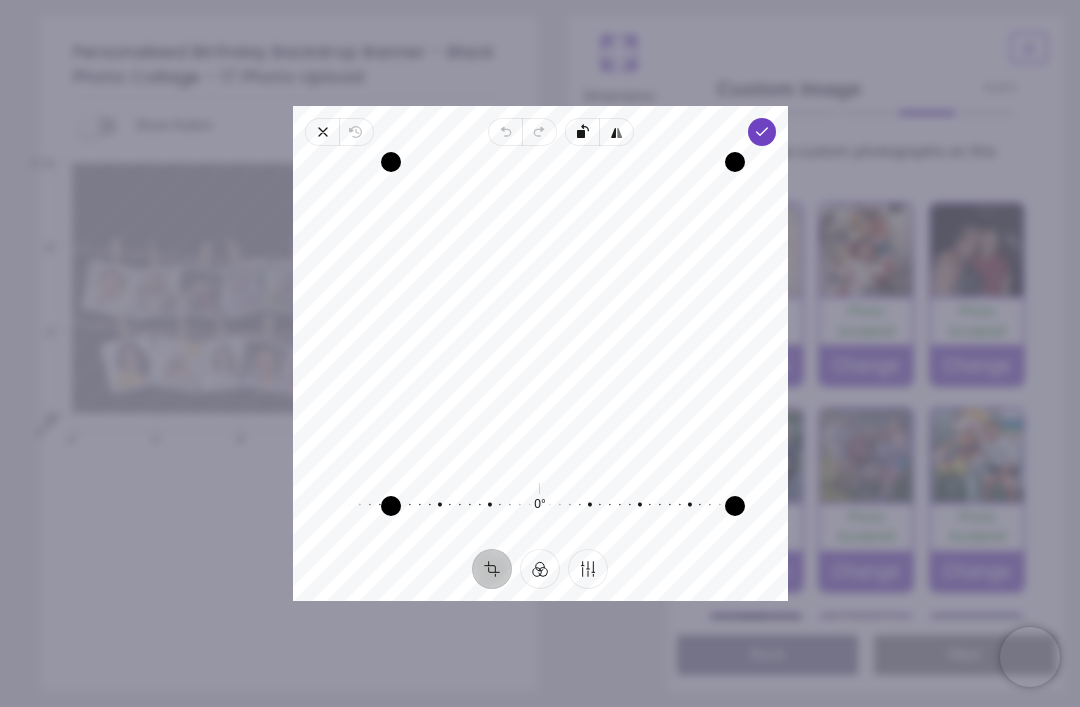scroll, scrollTop: 0, scrollLeft: 0, axis: both 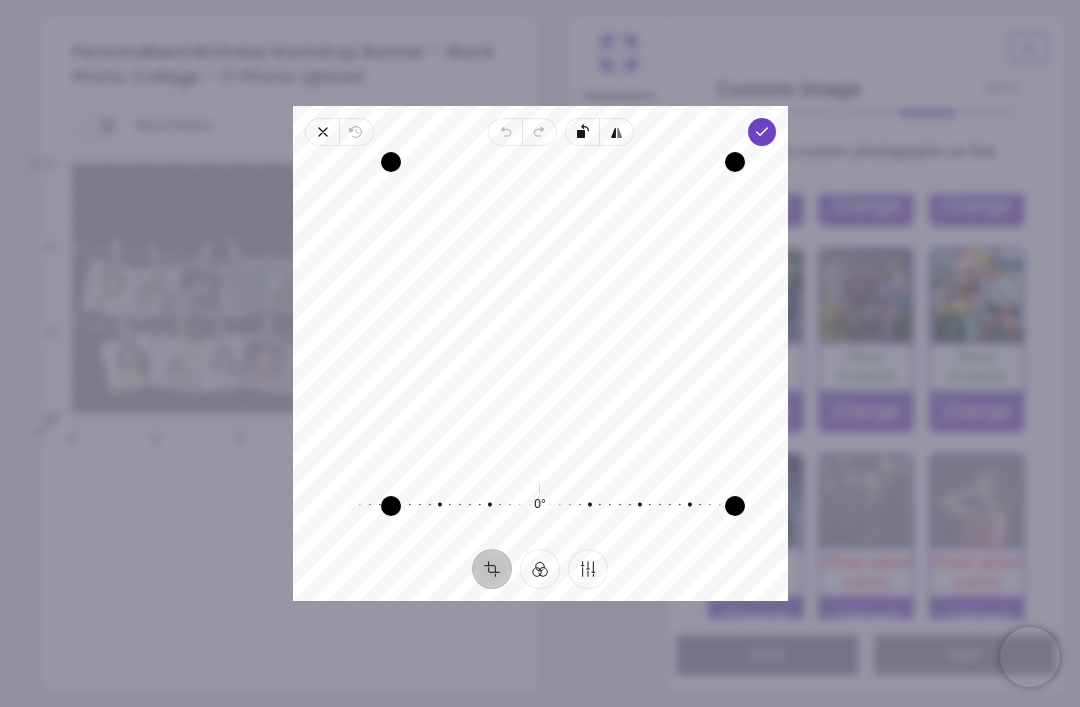click on "Done" at bounding box center (761, 132) 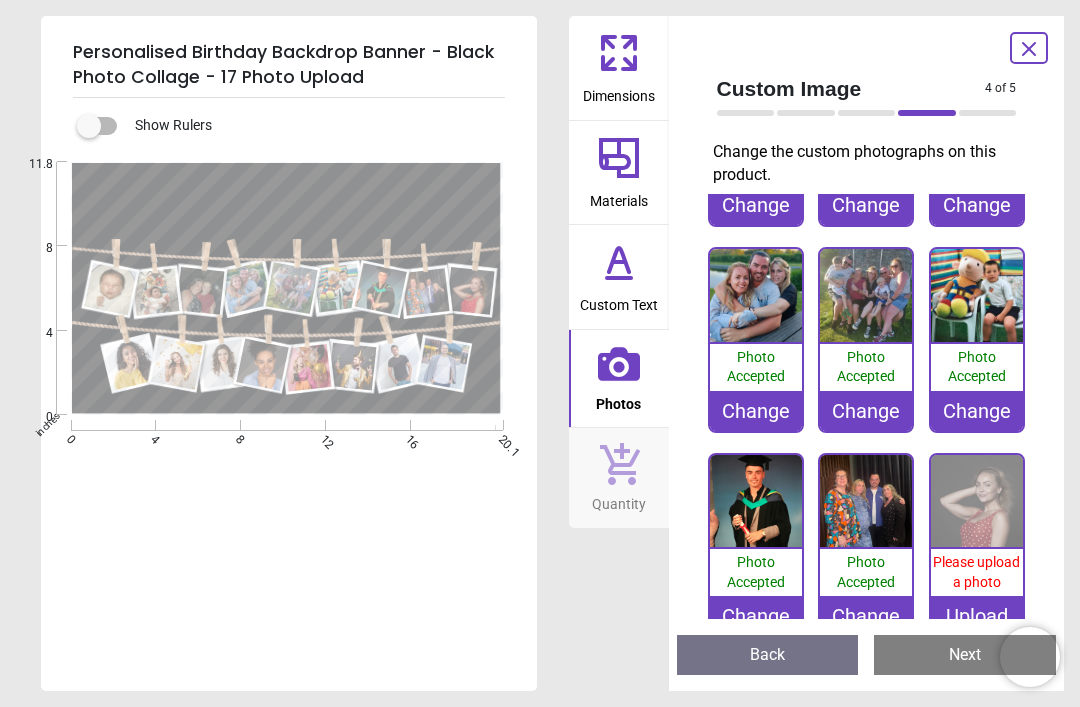 click at bounding box center (977, 501) 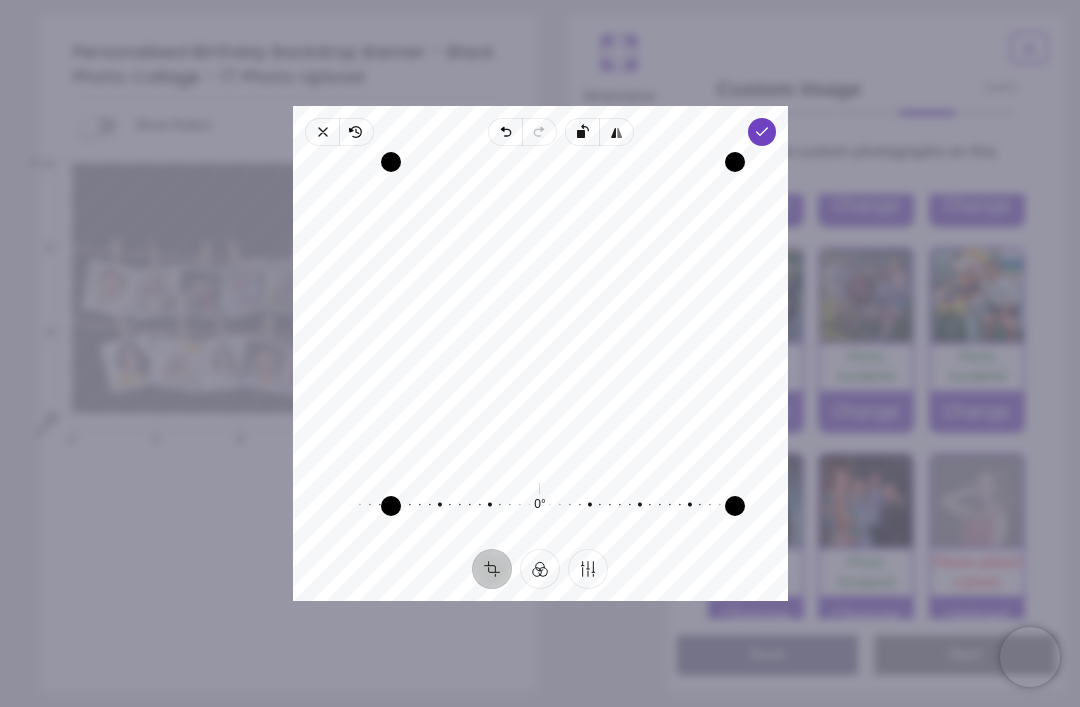 click on "Close   Revert       Undo   Redo     Rotate left   Flip horizontal       Done       Crop     Filter     Finetune         Recenter         0°   Reset" at bounding box center (540, 353) 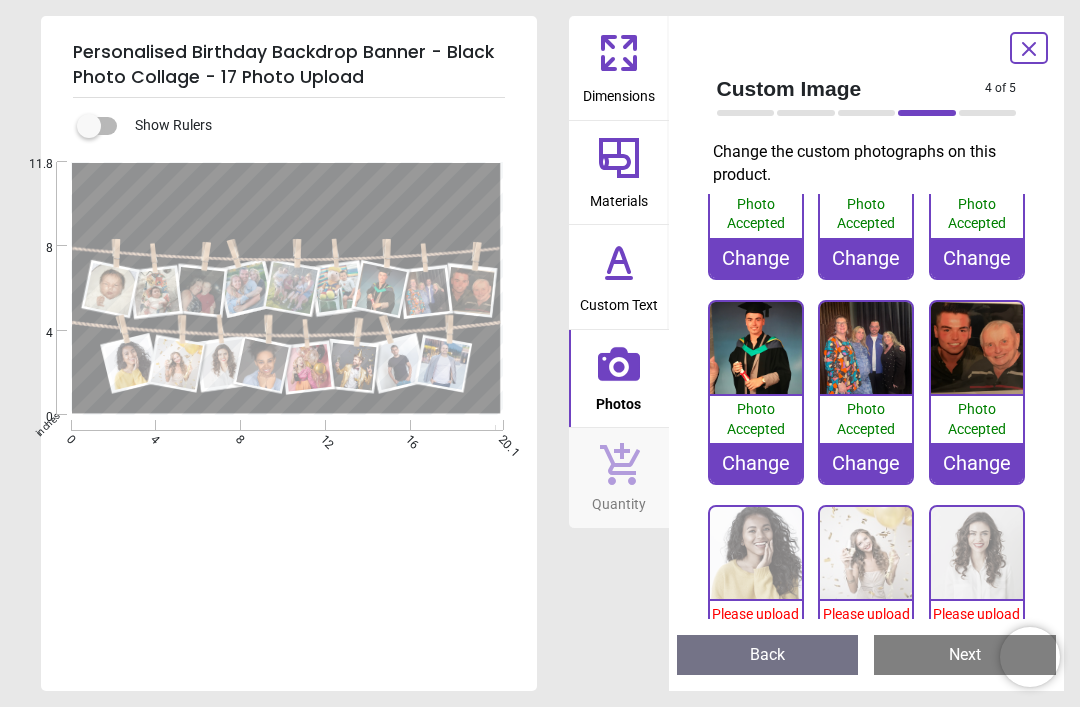 scroll, scrollTop: 318, scrollLeft: 0, axis: vertical 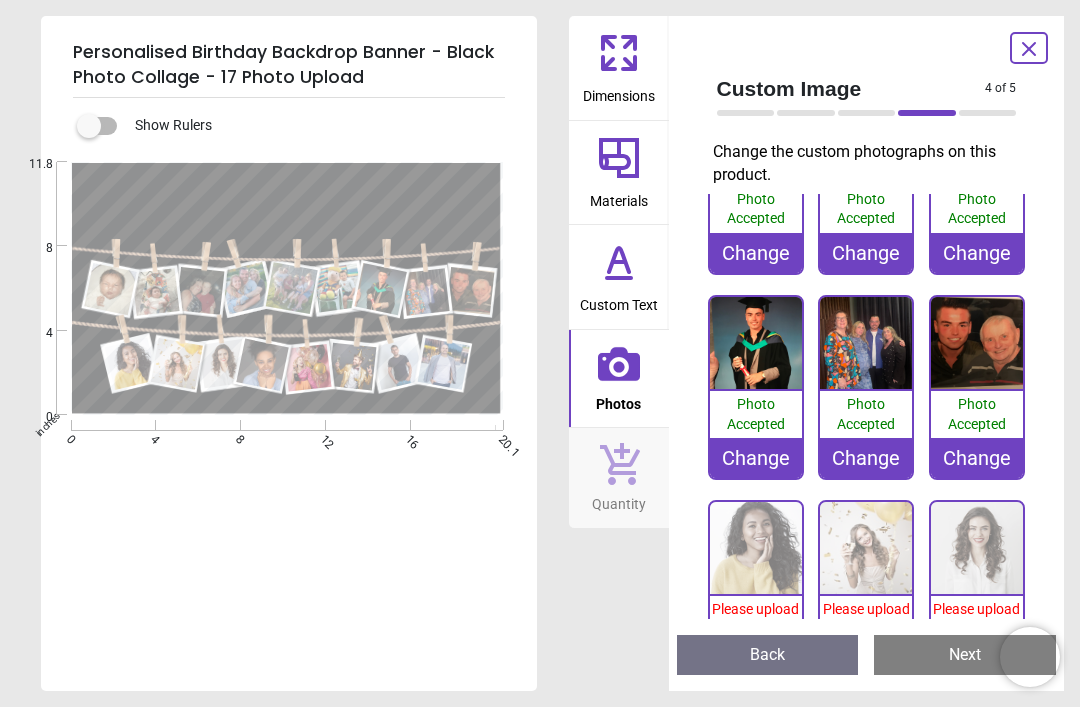 click at bounding box center (756, 548) 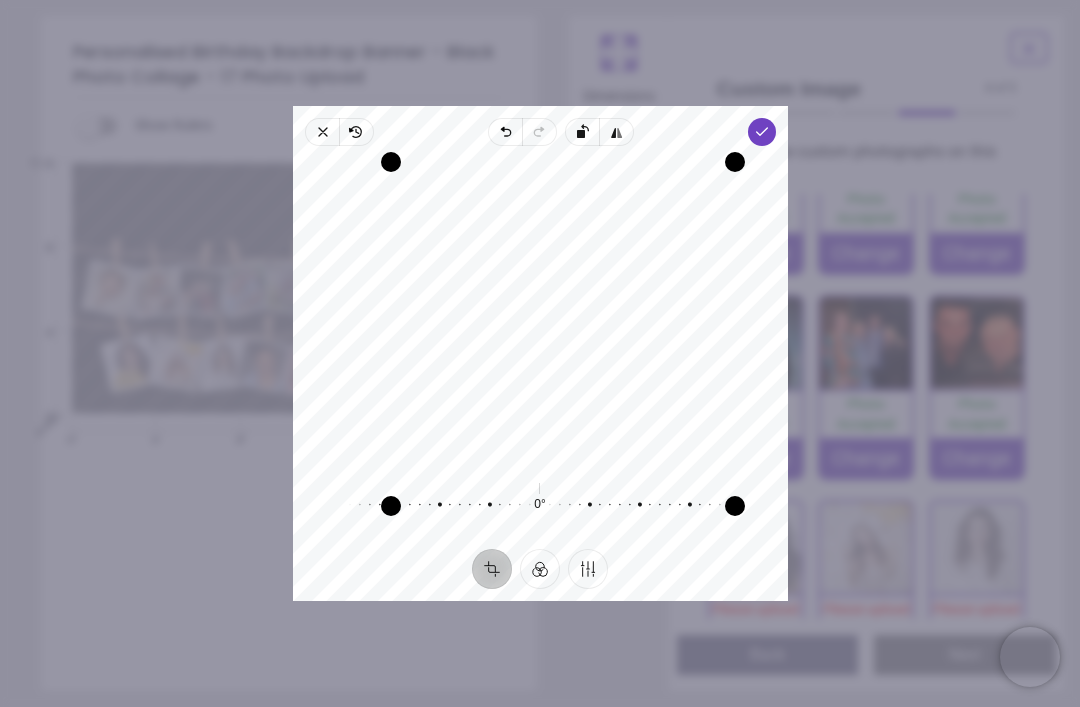 click on "Done" at bounding box center (761, 132) 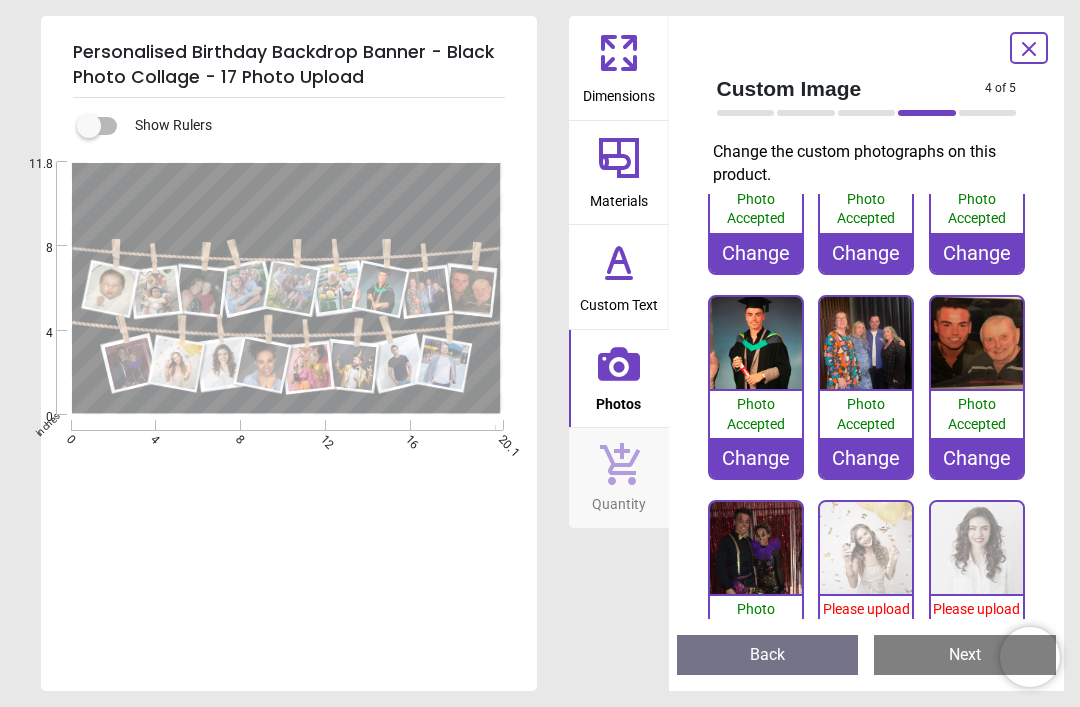 click at bounding box center (866, 548) 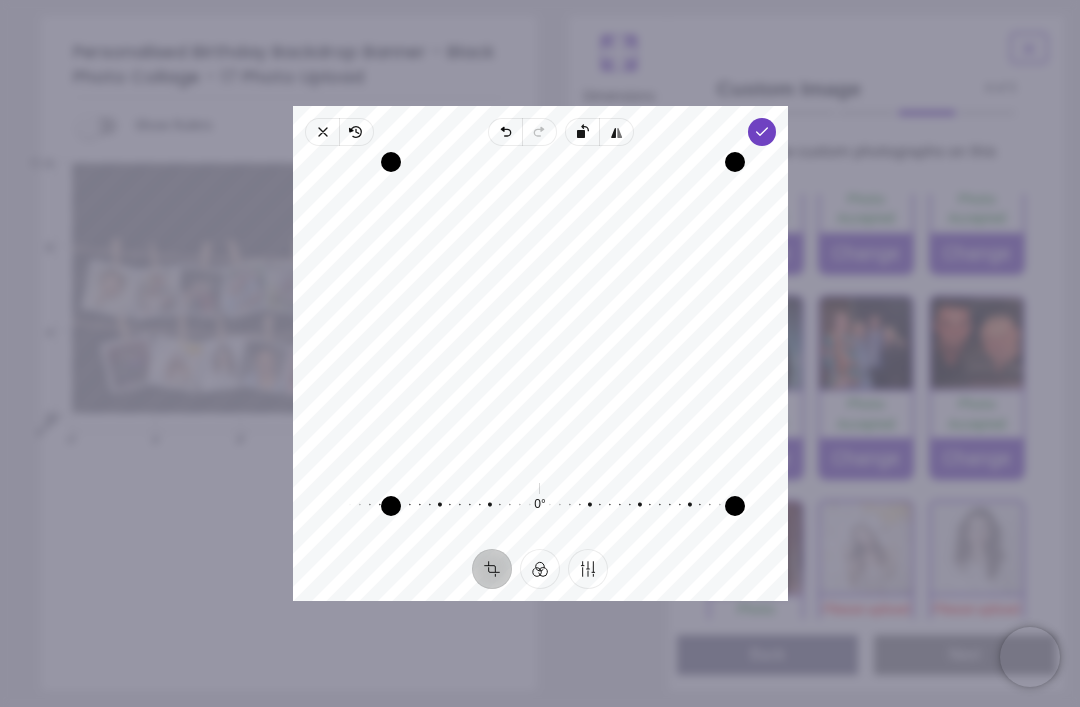 click on "Done" at bounding box center [761, 132] 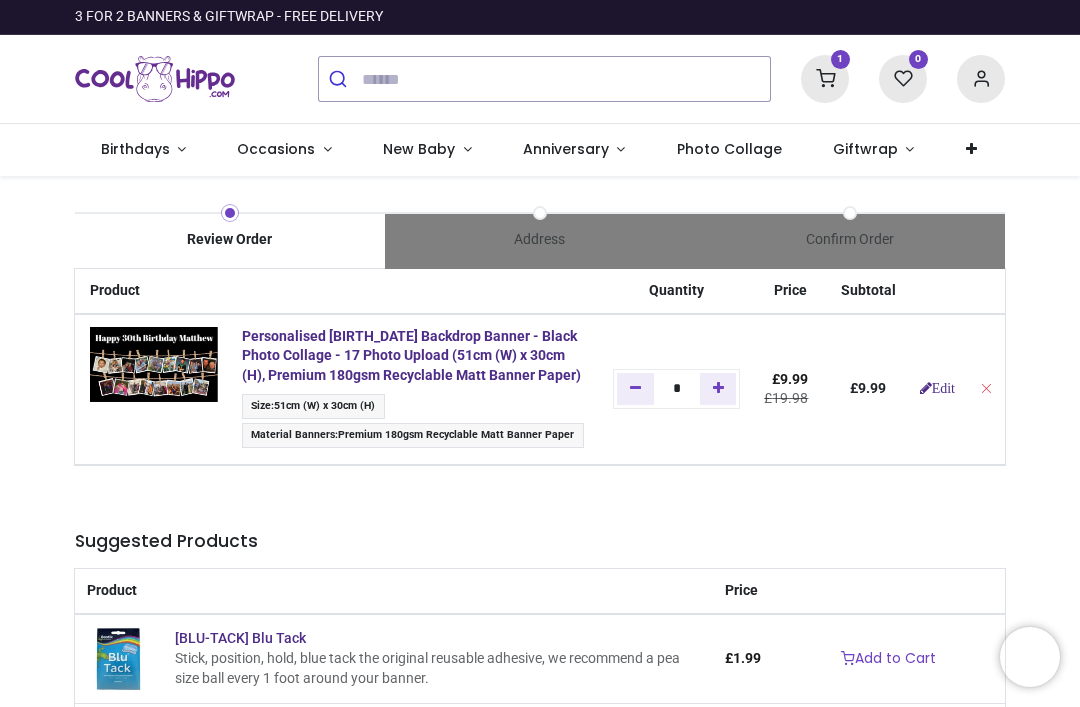scroll, scrollTop: 0, scrollLeft: 0, axis: both 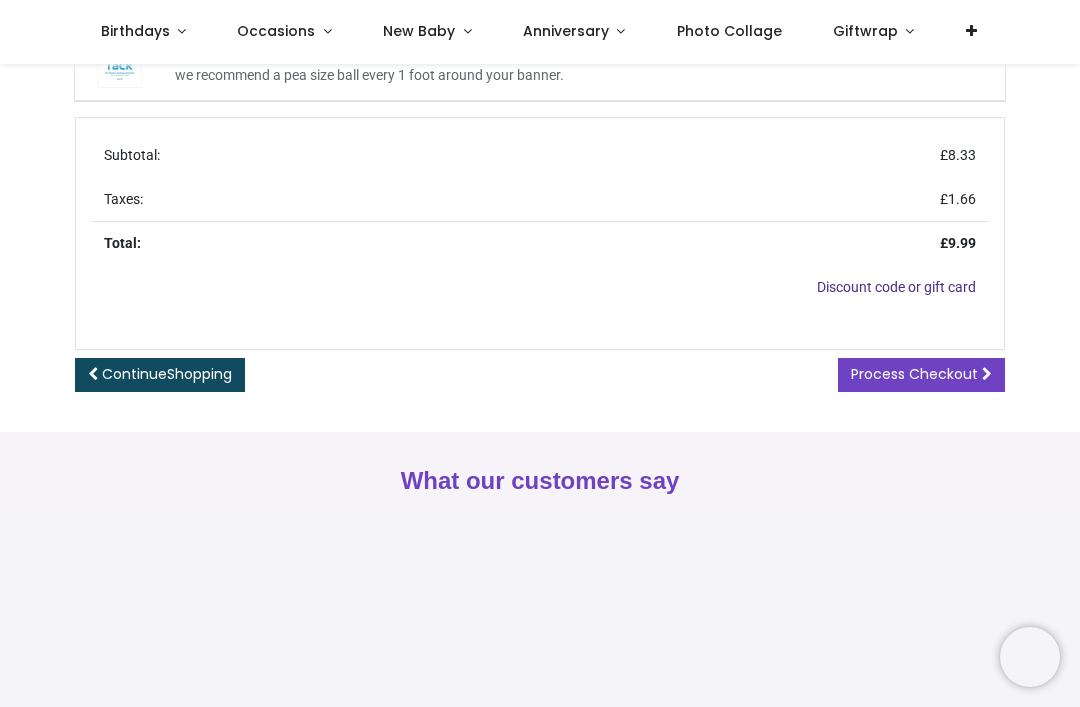 click on "Process Checkout" at bounding box center (914, 374) 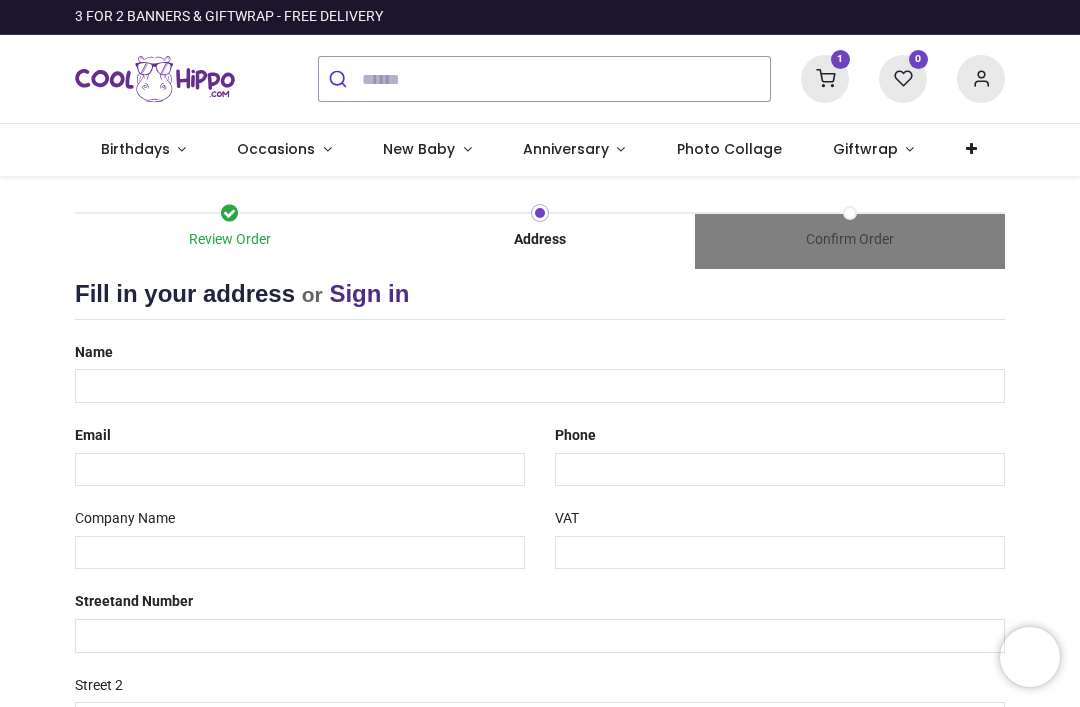 select on "***" 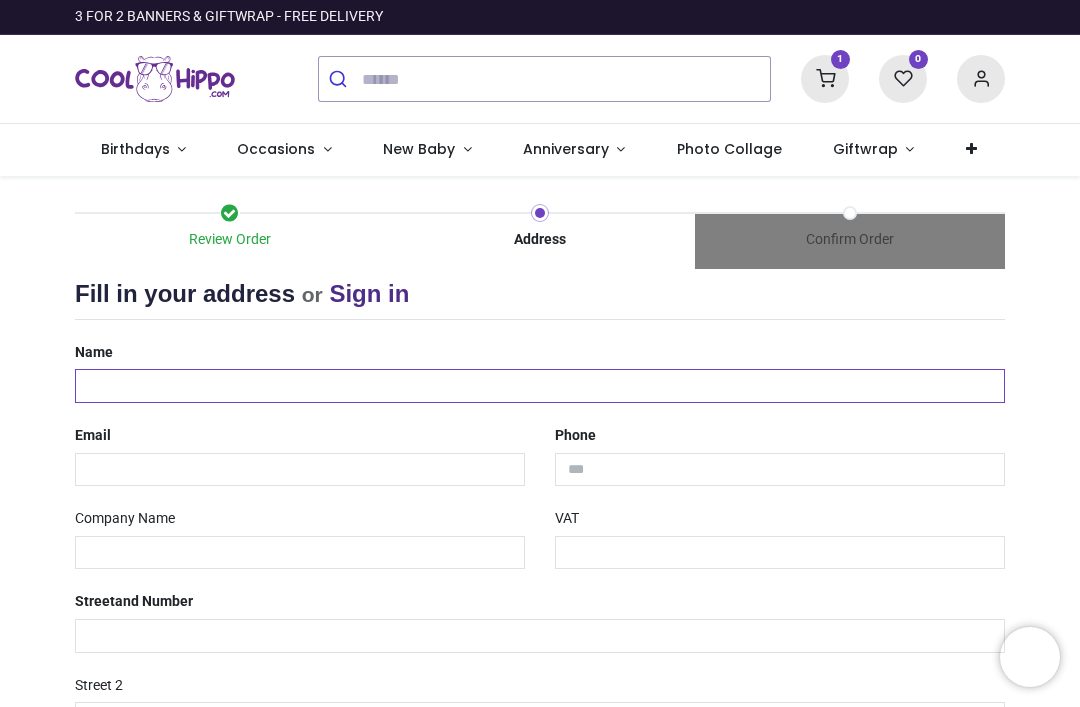 click at bounding box center [540, 386] 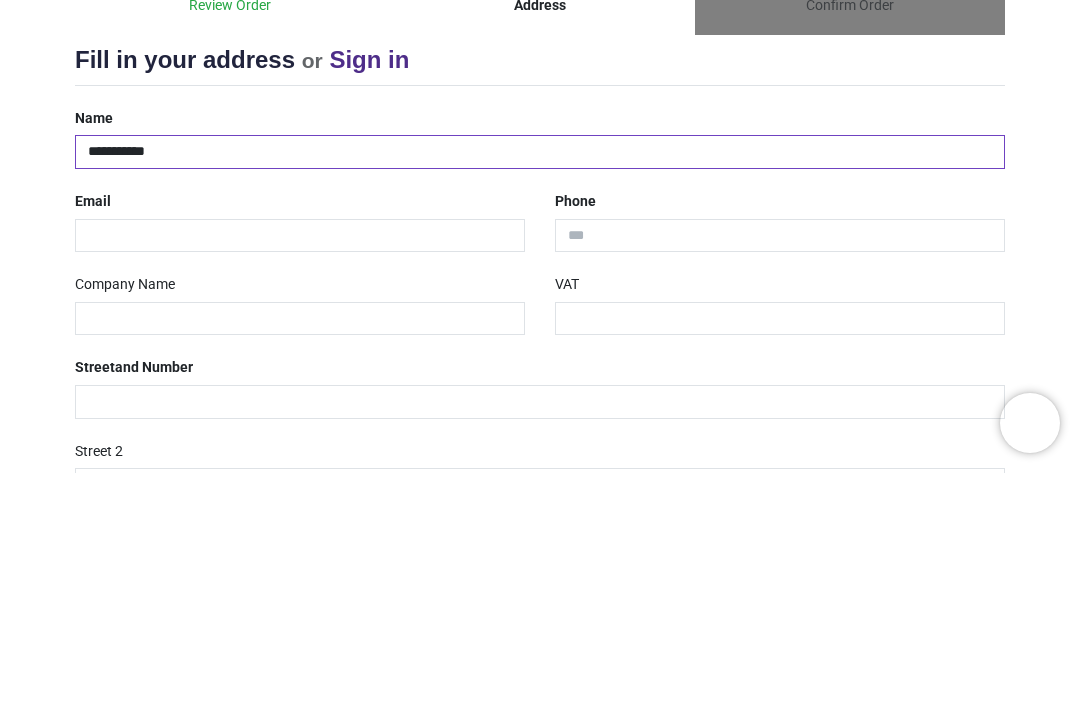 type on "**********" 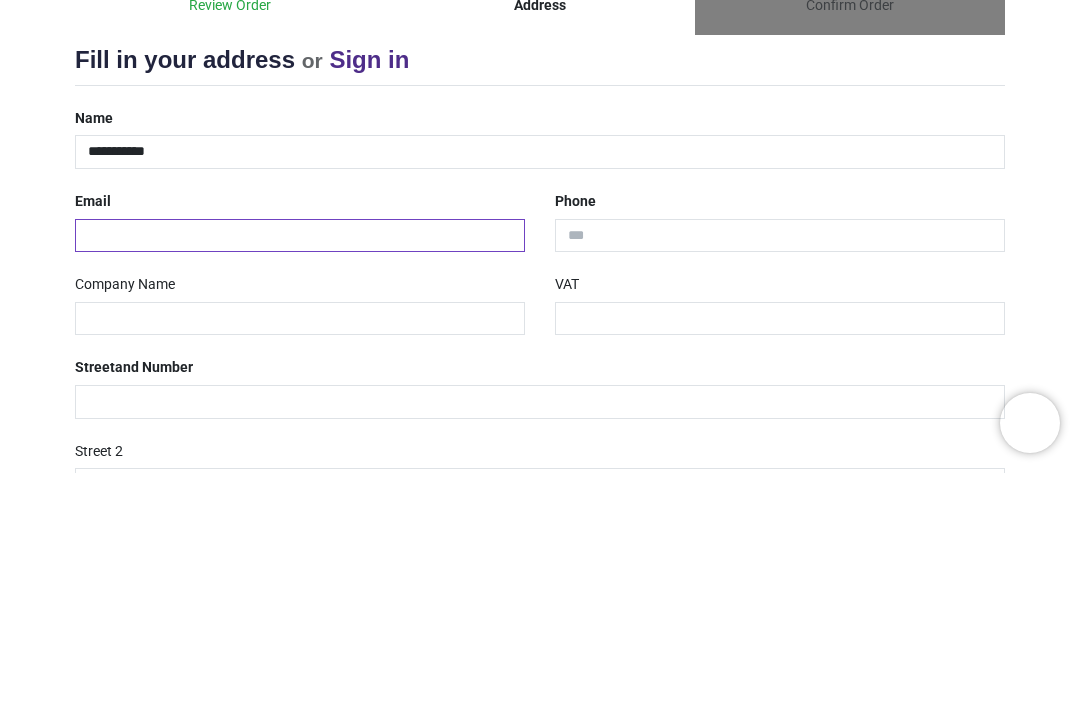click at bounding box center (300, 470) 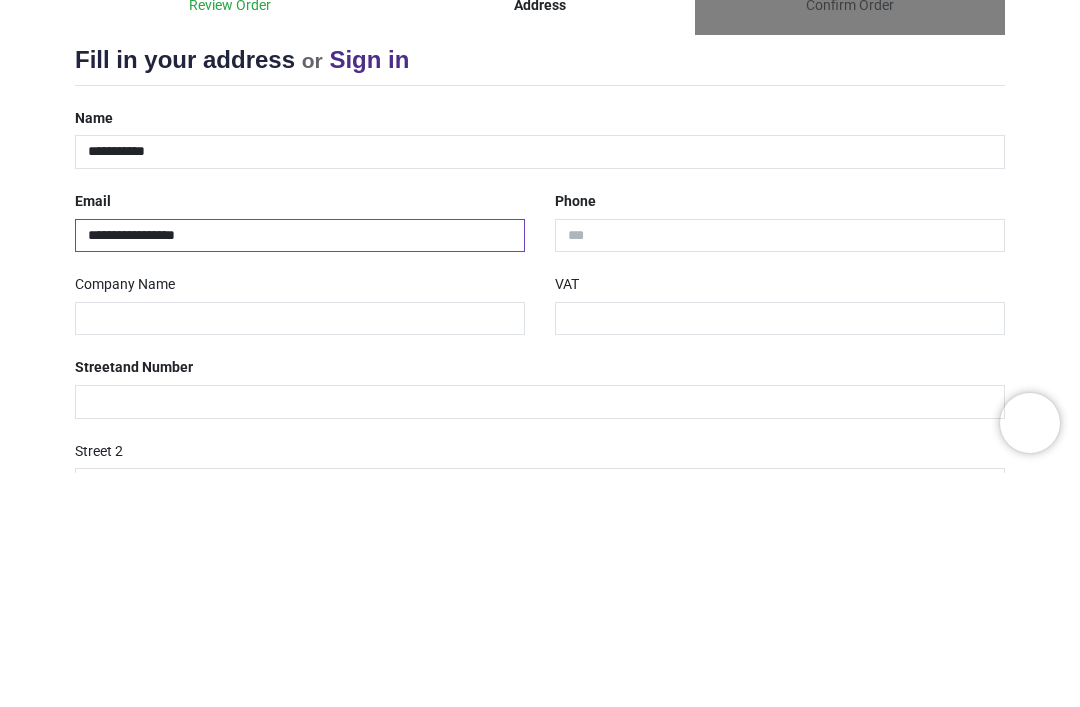 type on "**********" 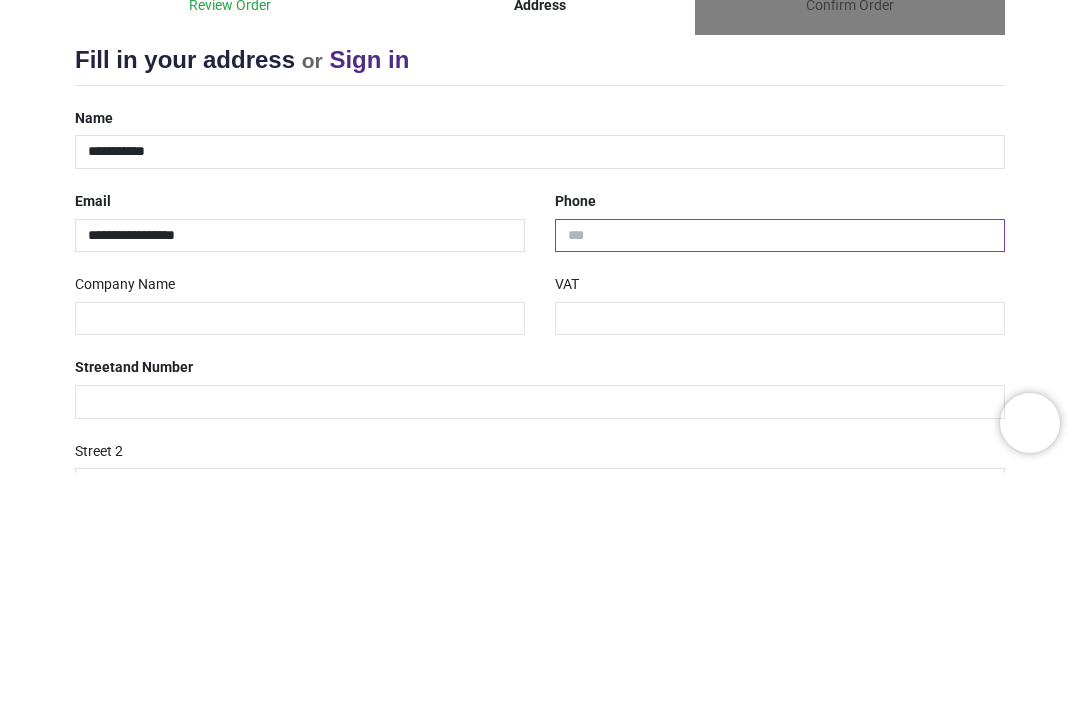 click at bounding box center (780, 470) 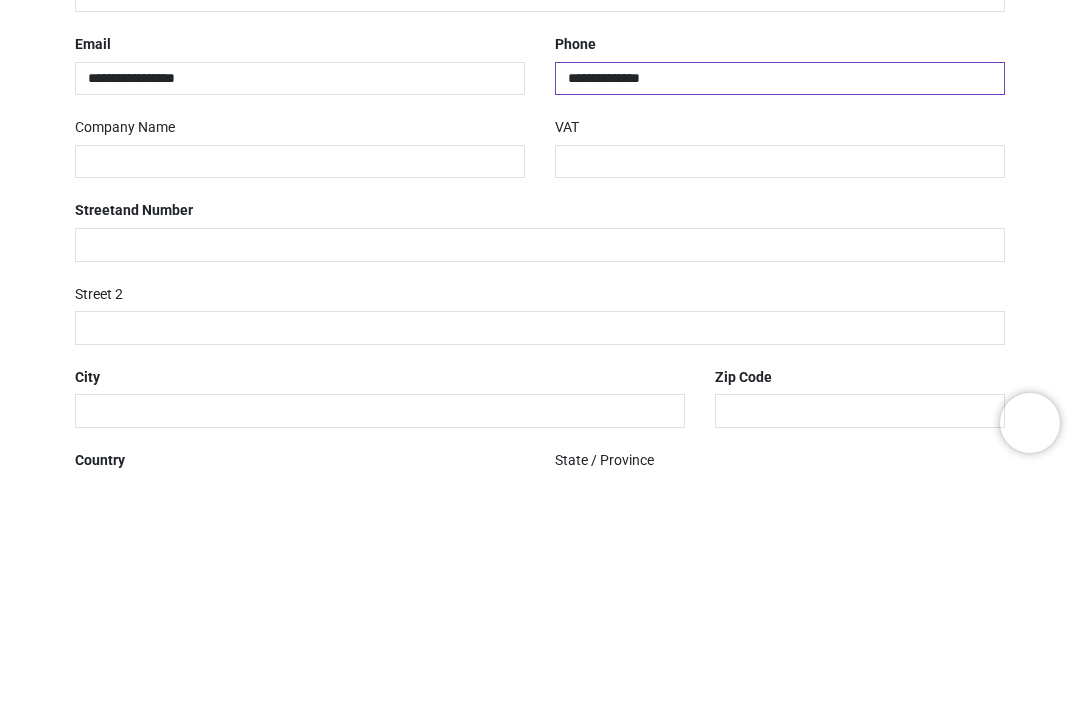 scroll, scrollTop: 168, scrollLeft: 0, axis: vertical 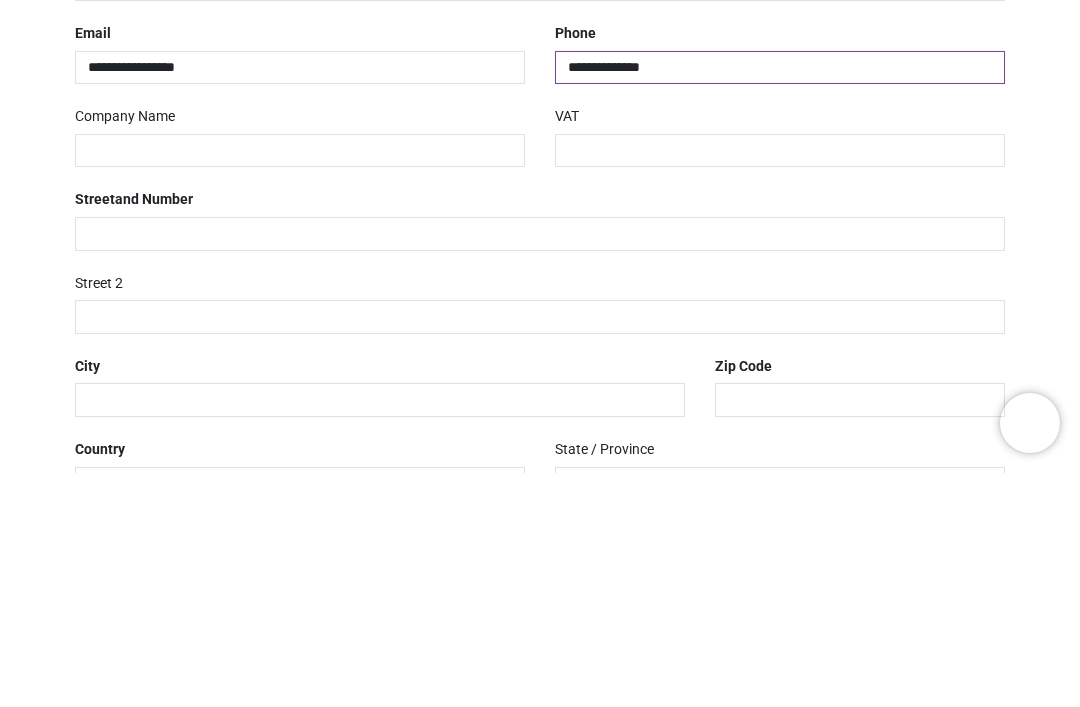 type on "**********" 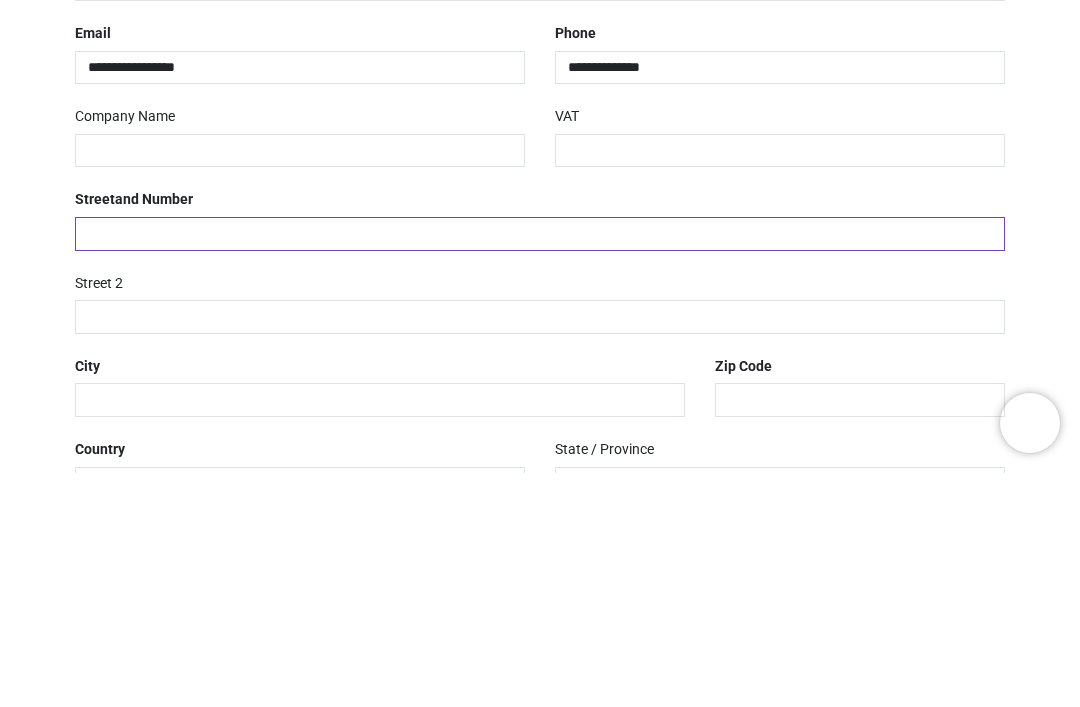 click at bounding box center (540, 468) 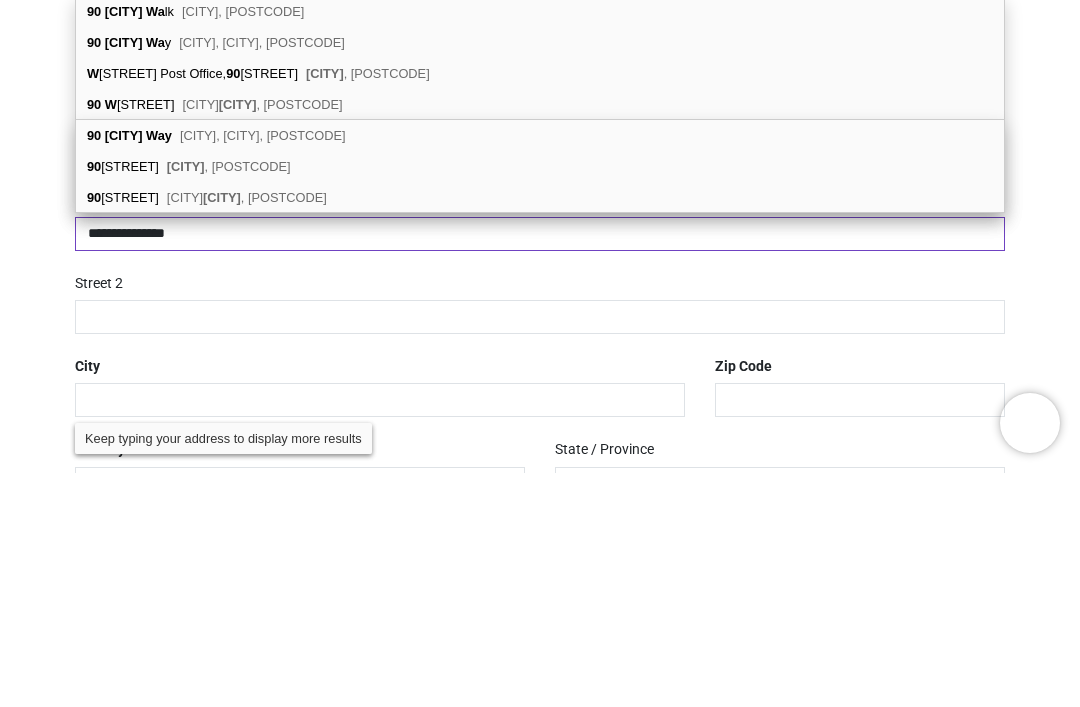 type on "**********" 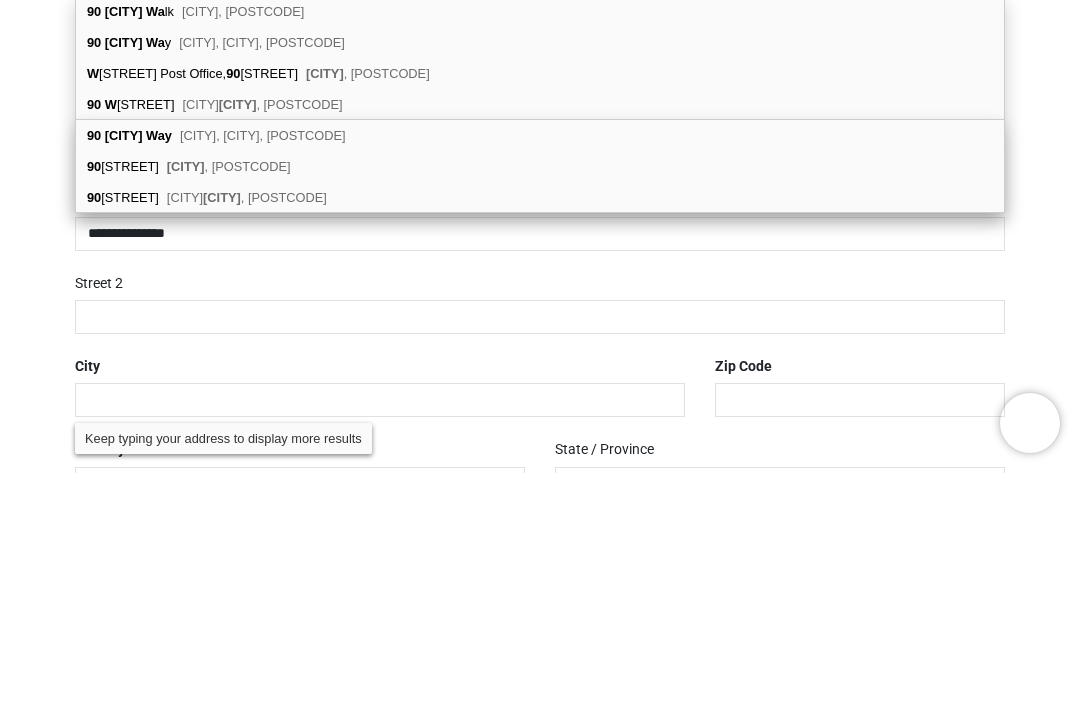 click on "[CITY]" at bounding box center [124, 276] 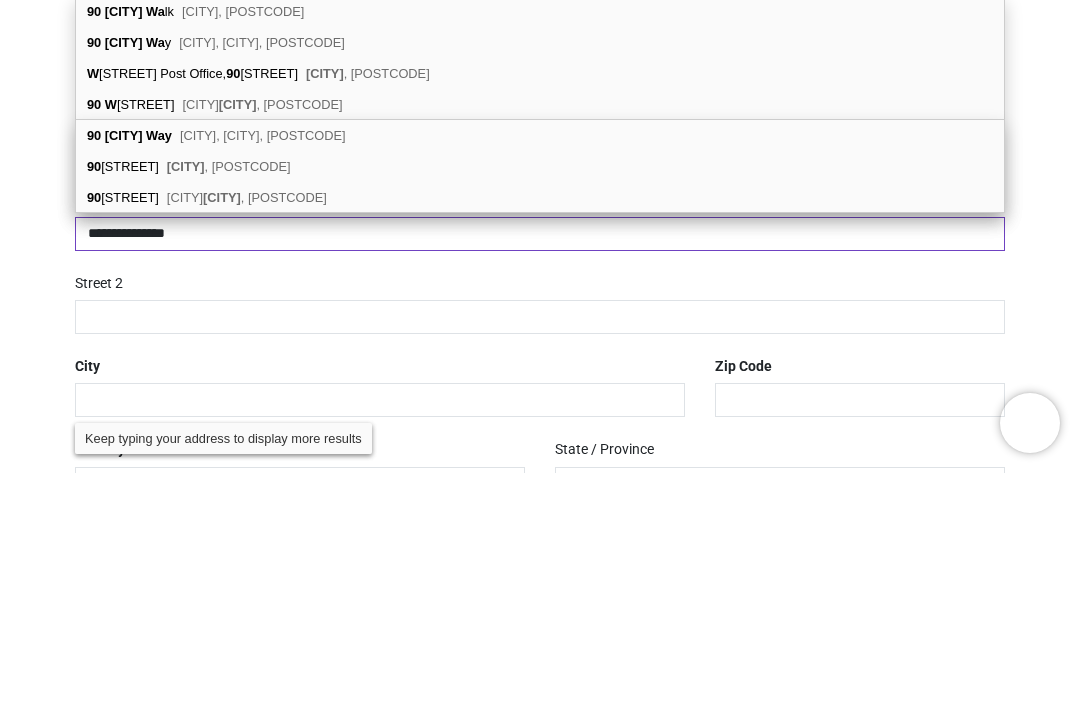 type on "*********" 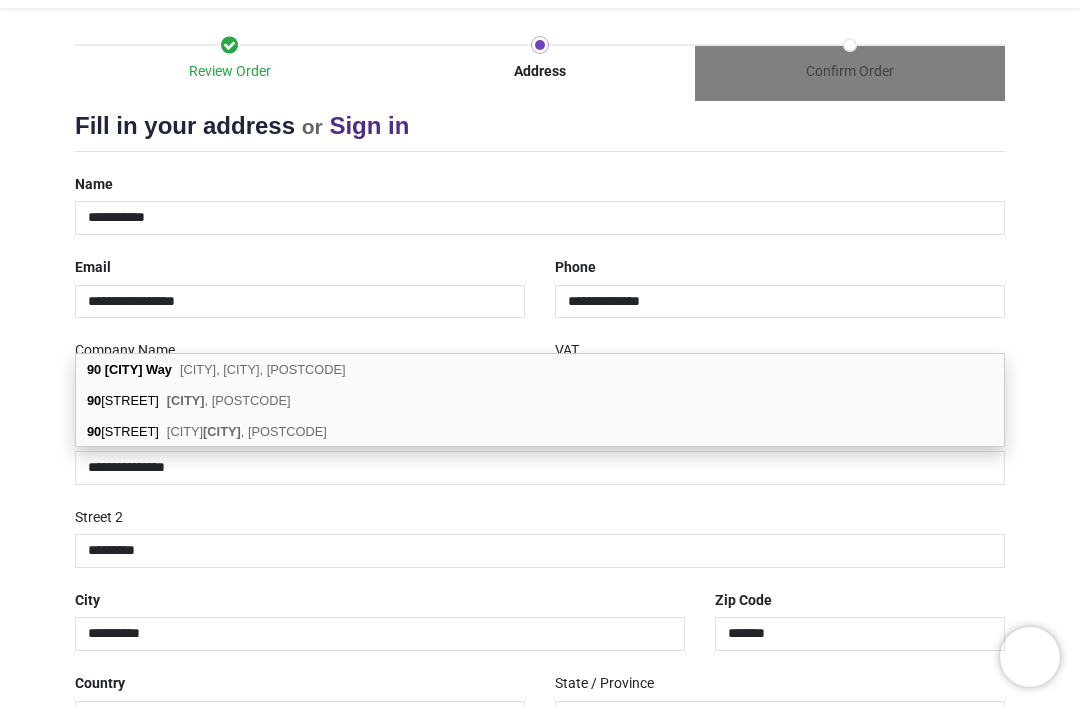 click on "[CITY]" at bounding box center (0, 0) 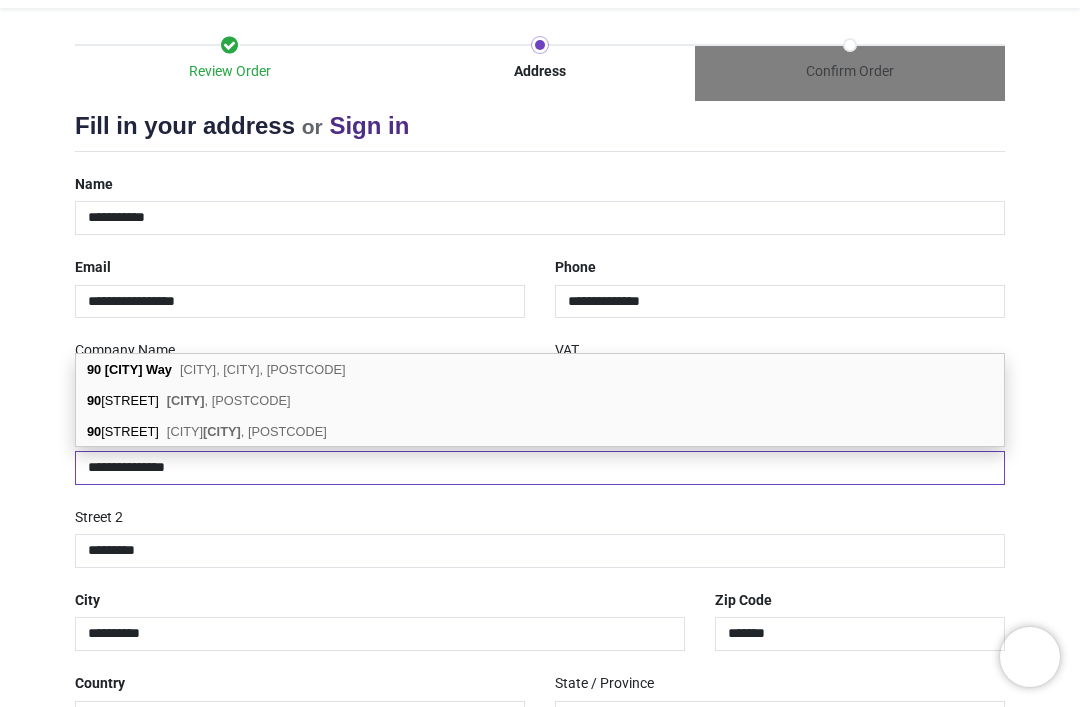 select on "***" 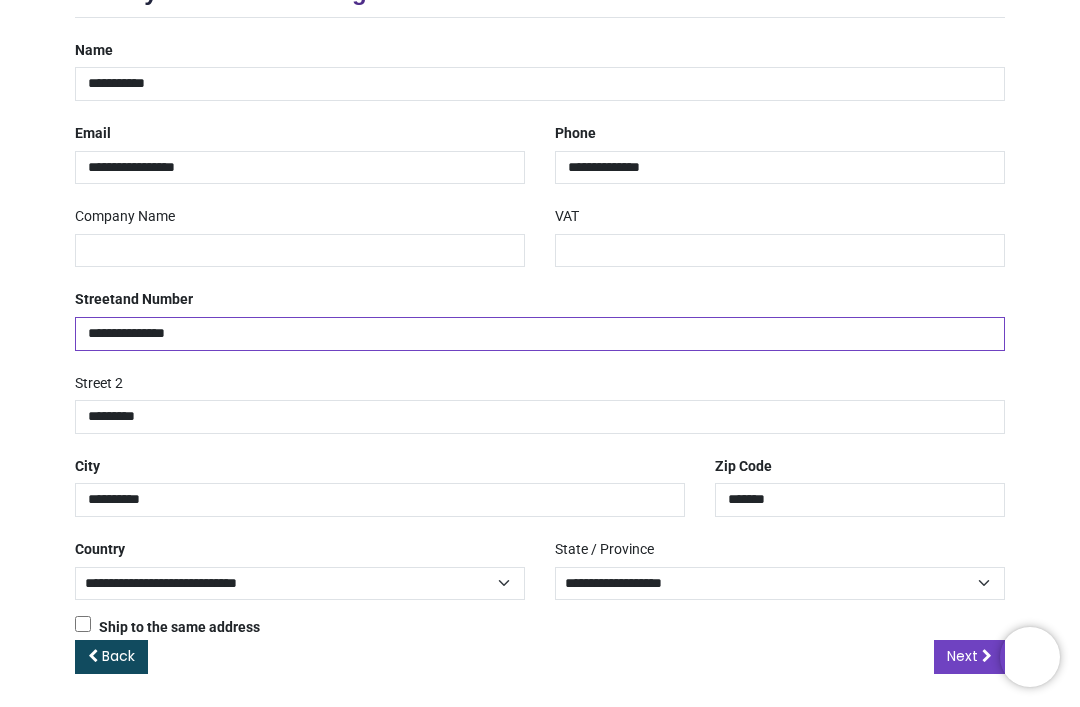 scroll, scrollTop: 302, scrollLeft: 0, axis: vertical 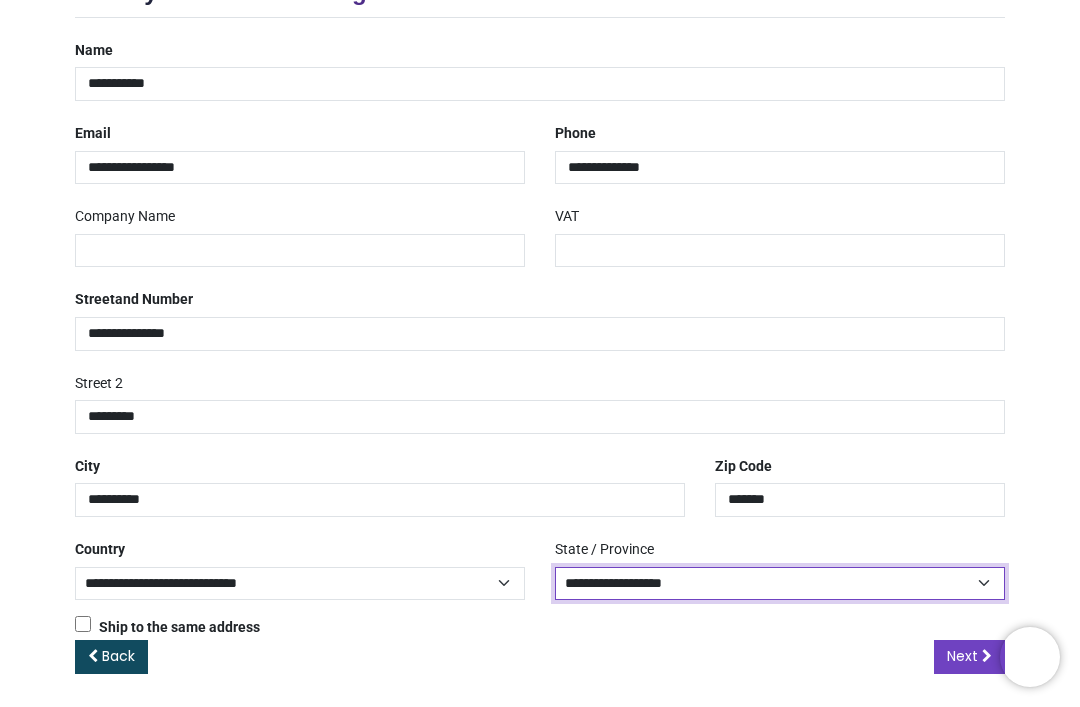 click on "**********" at bounding box center [780, 584] 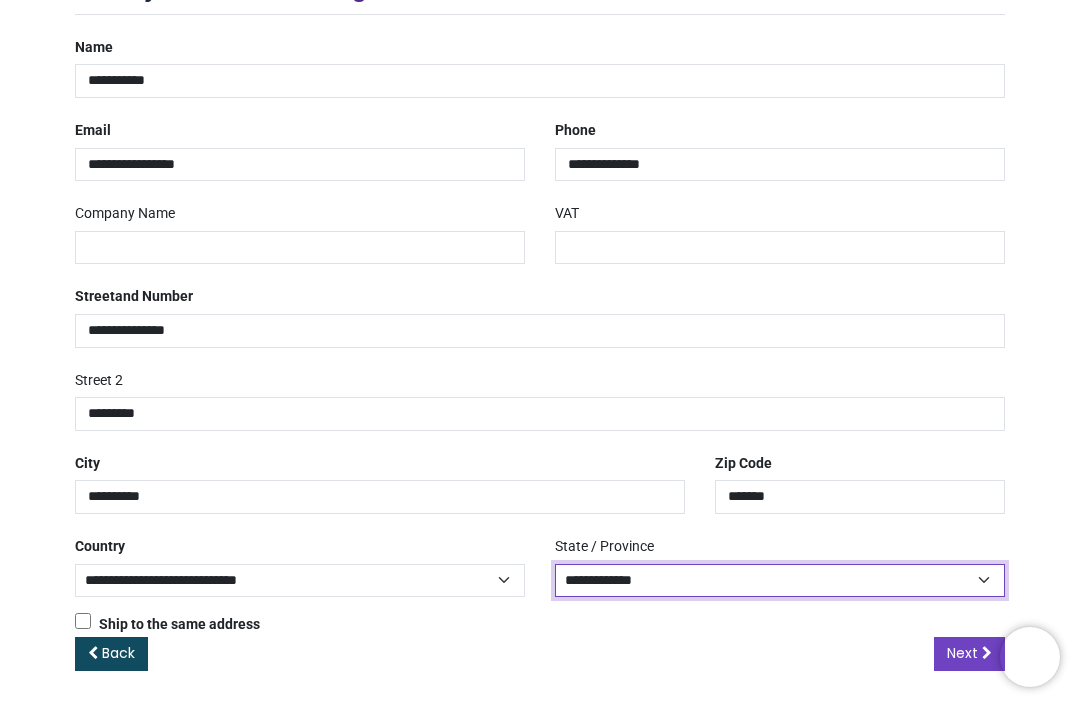 scroll, scrollTop: 302, scrollLeft: 0, axis: vertical 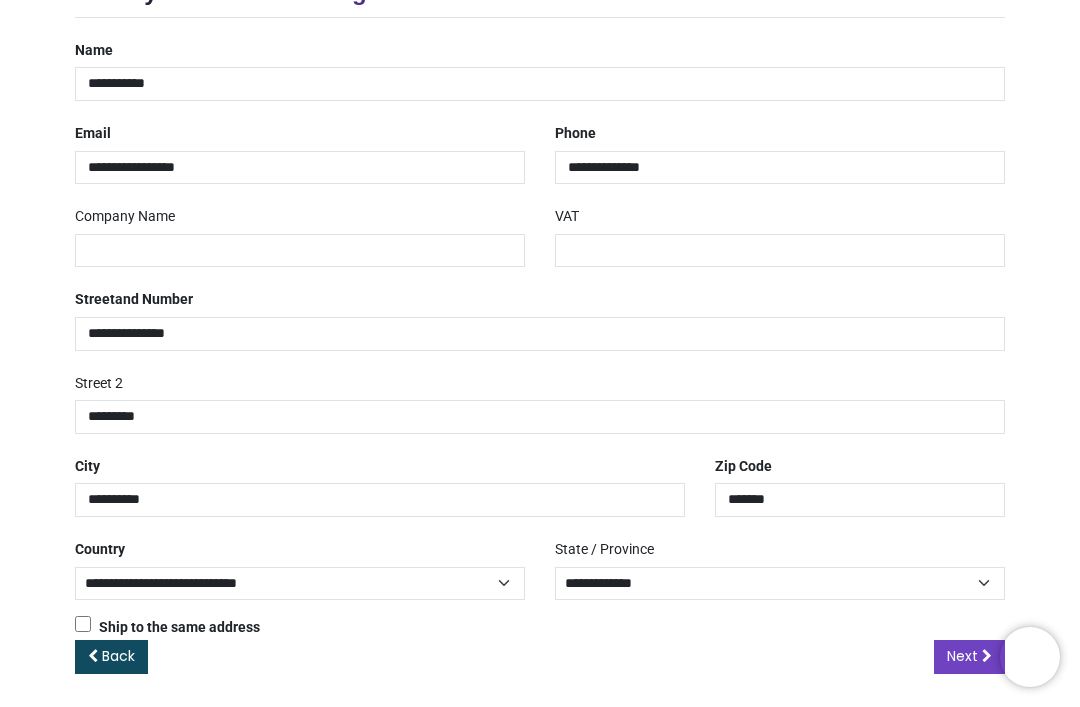 click on "Next" at bounding box center (962, 656) 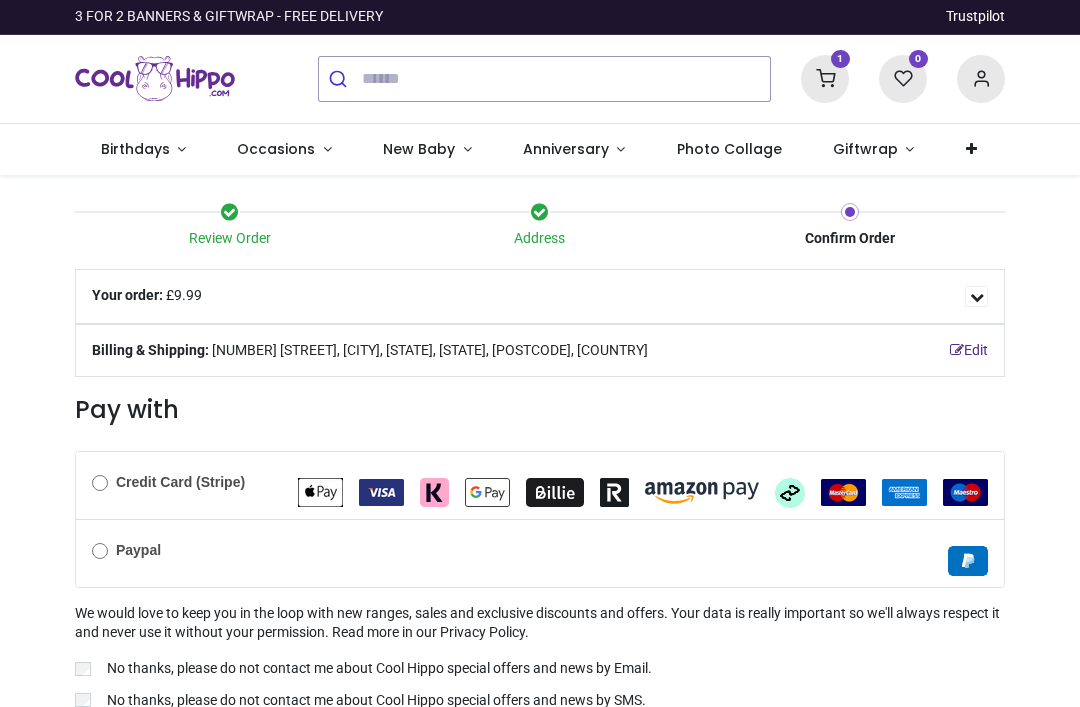 scroll, scrollTop: 0, scrollLeft: 0, axis: both 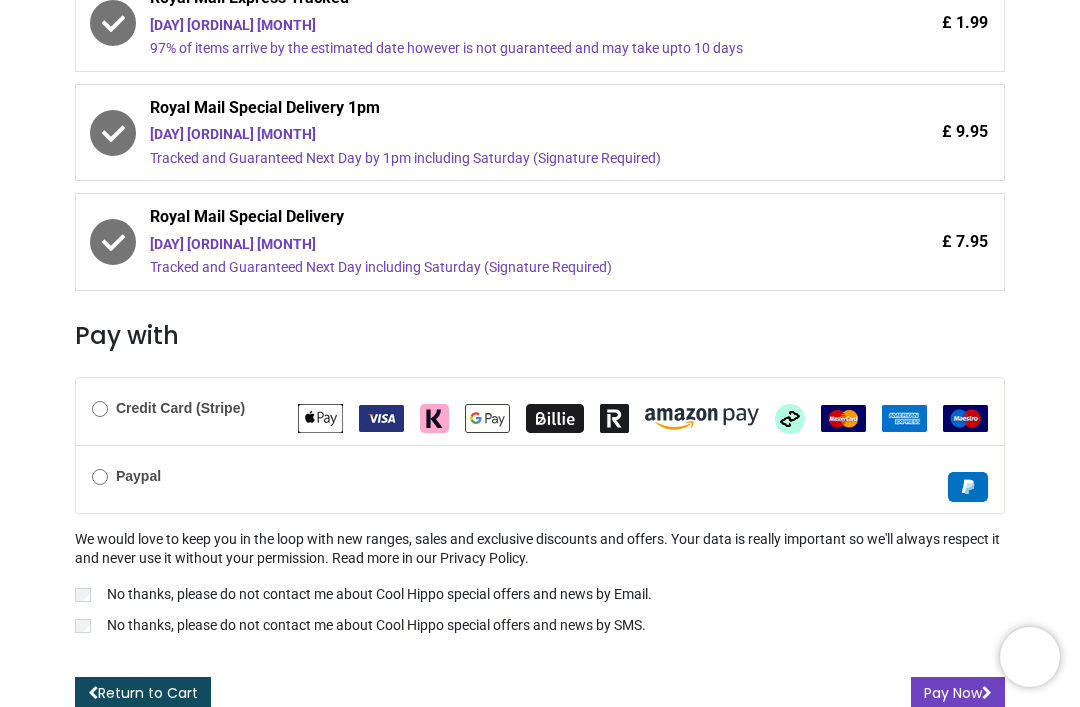 click on "Credit Card (Stripe)" at bounding box center [540, 411] 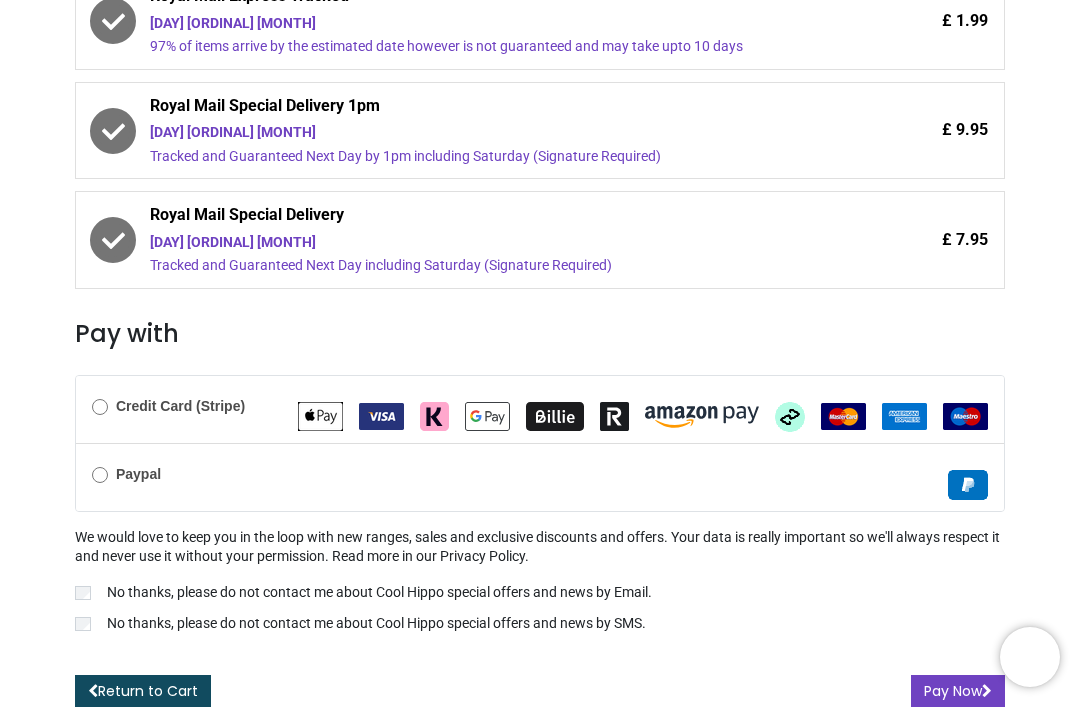 scroll, scrollTop: 527, scrollLeft: 0, axis: vertical 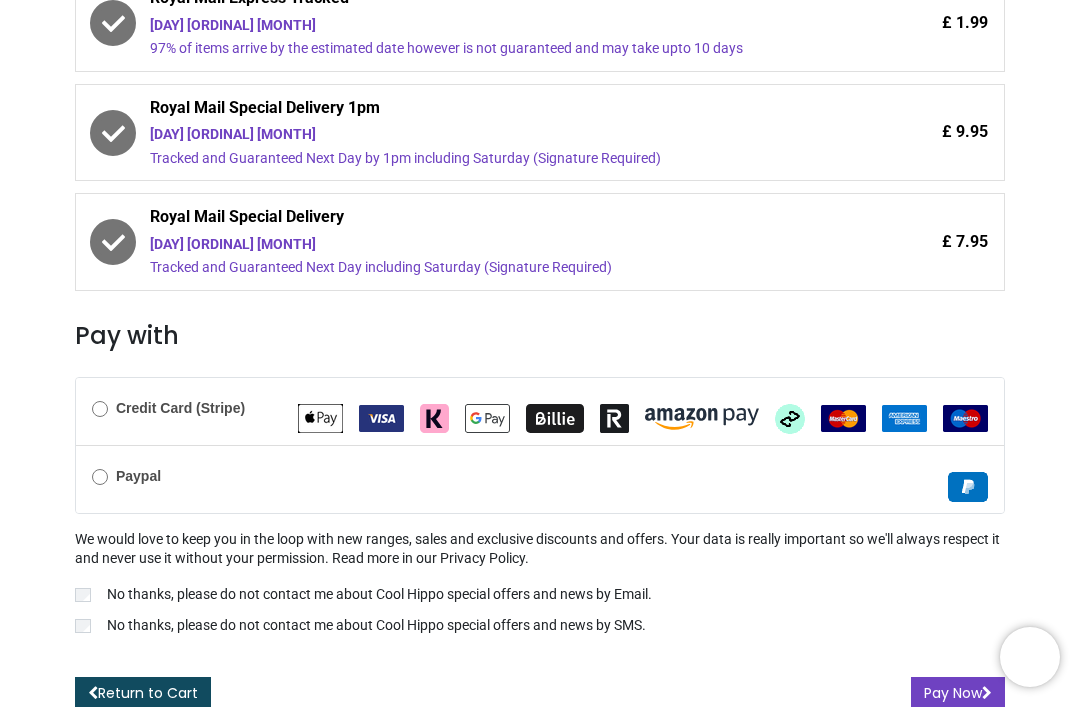 click on "Pay Now" at bounding box center [958, 694] 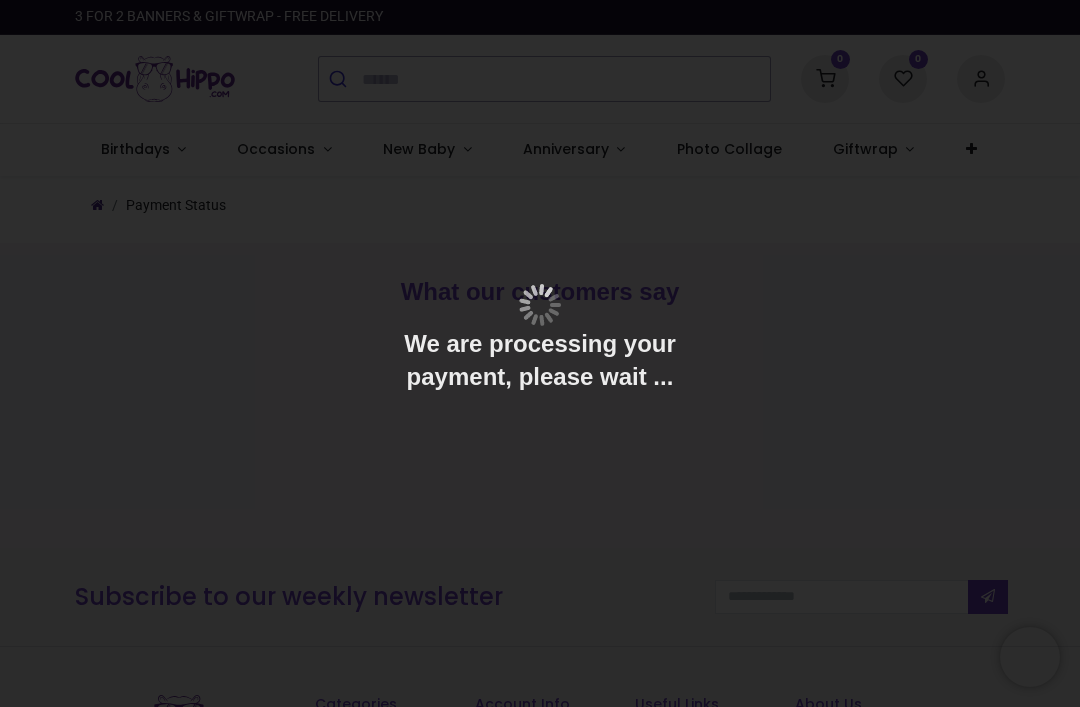 scroll, scrollTop: 0, scrollLeft: 0, axis: both 